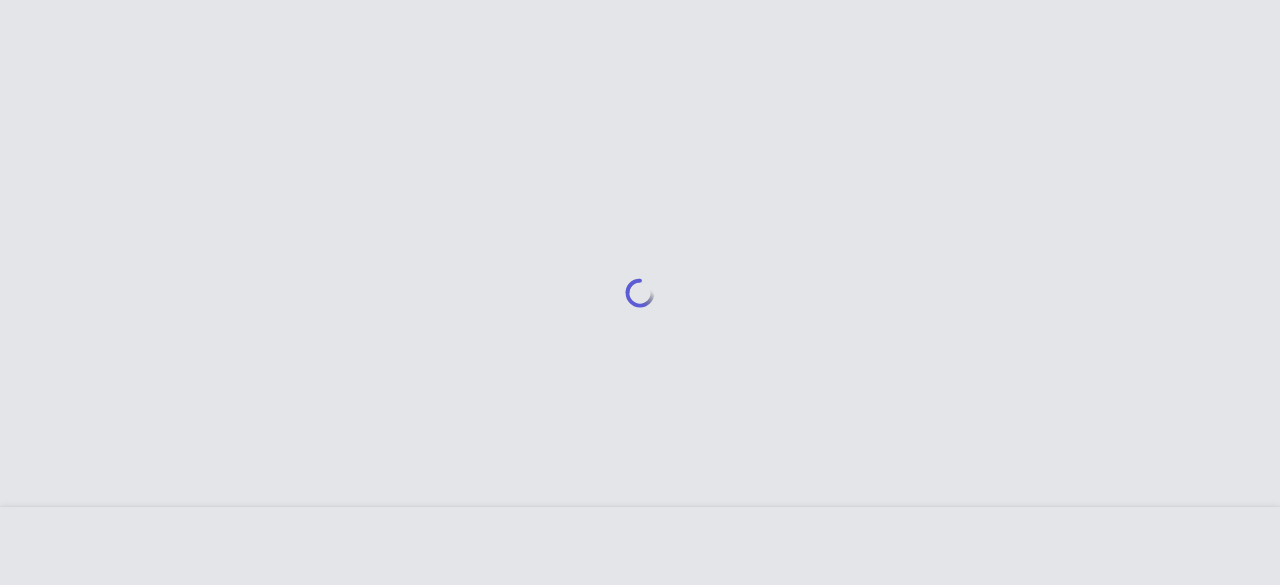 scroll, scrollTop: 0, scrollLeft: 0, axis: both 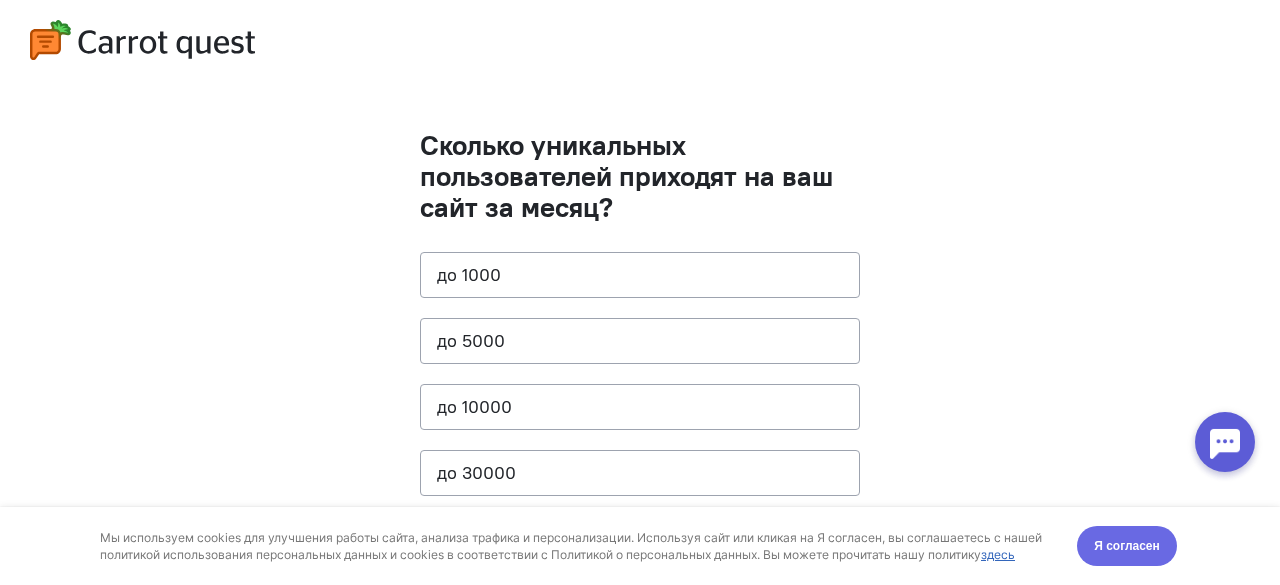 click on "Я согласен" at bounding box center (1127, 546) 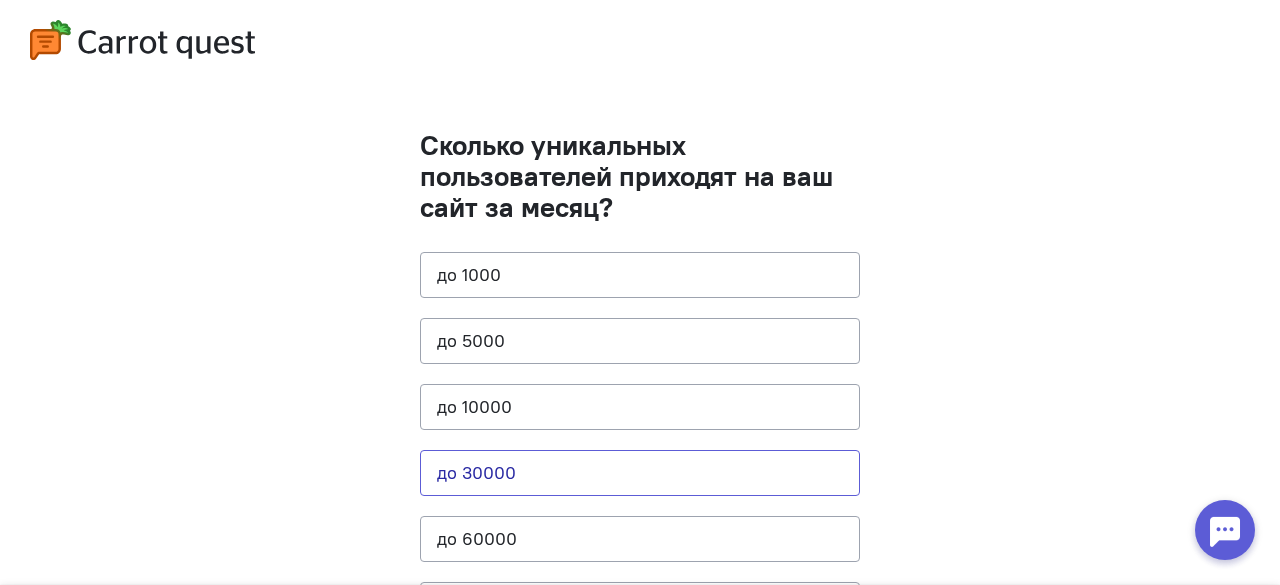 type 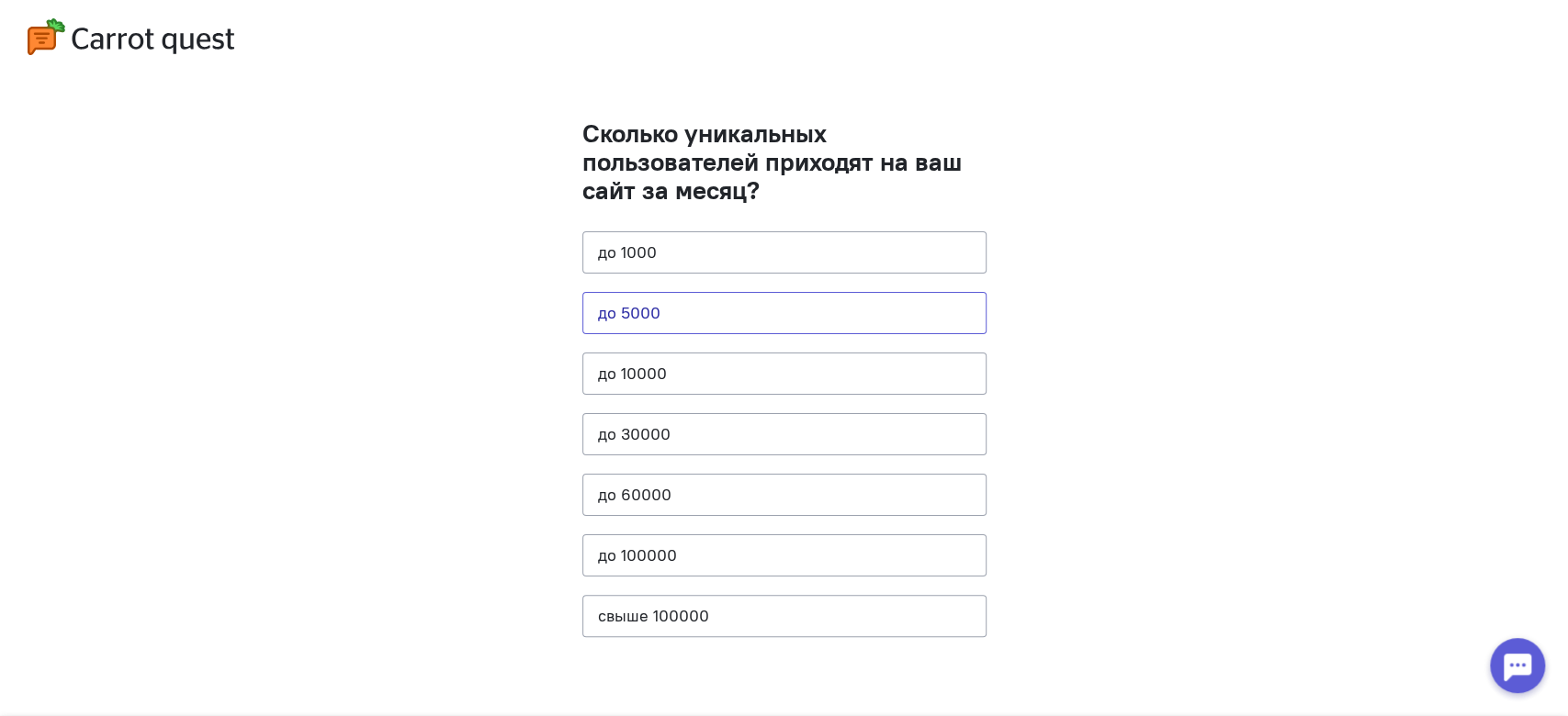 click on "до 5000" at bounding box center (784, 313) 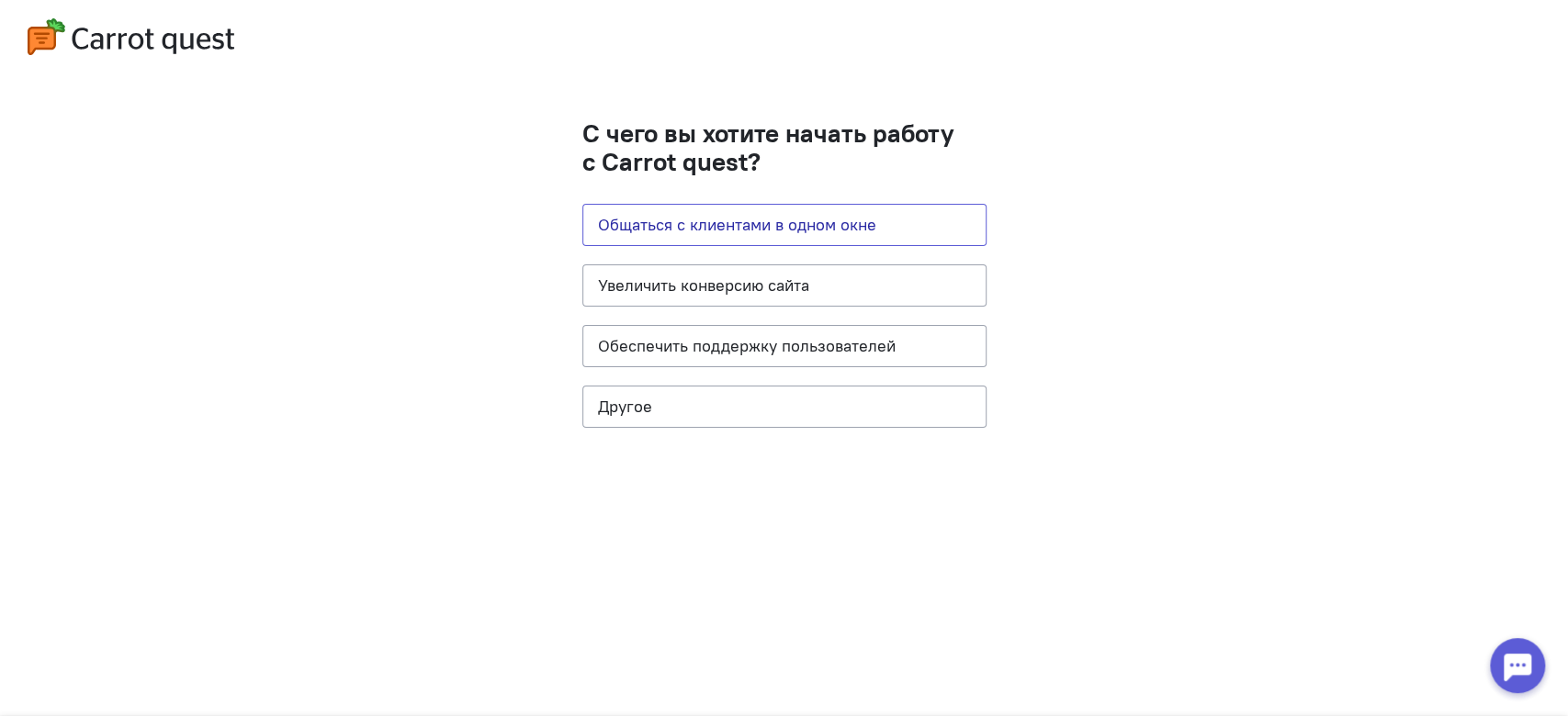 click on "Общаться с клиентами в одном окне" at bounding box center (784, 225) 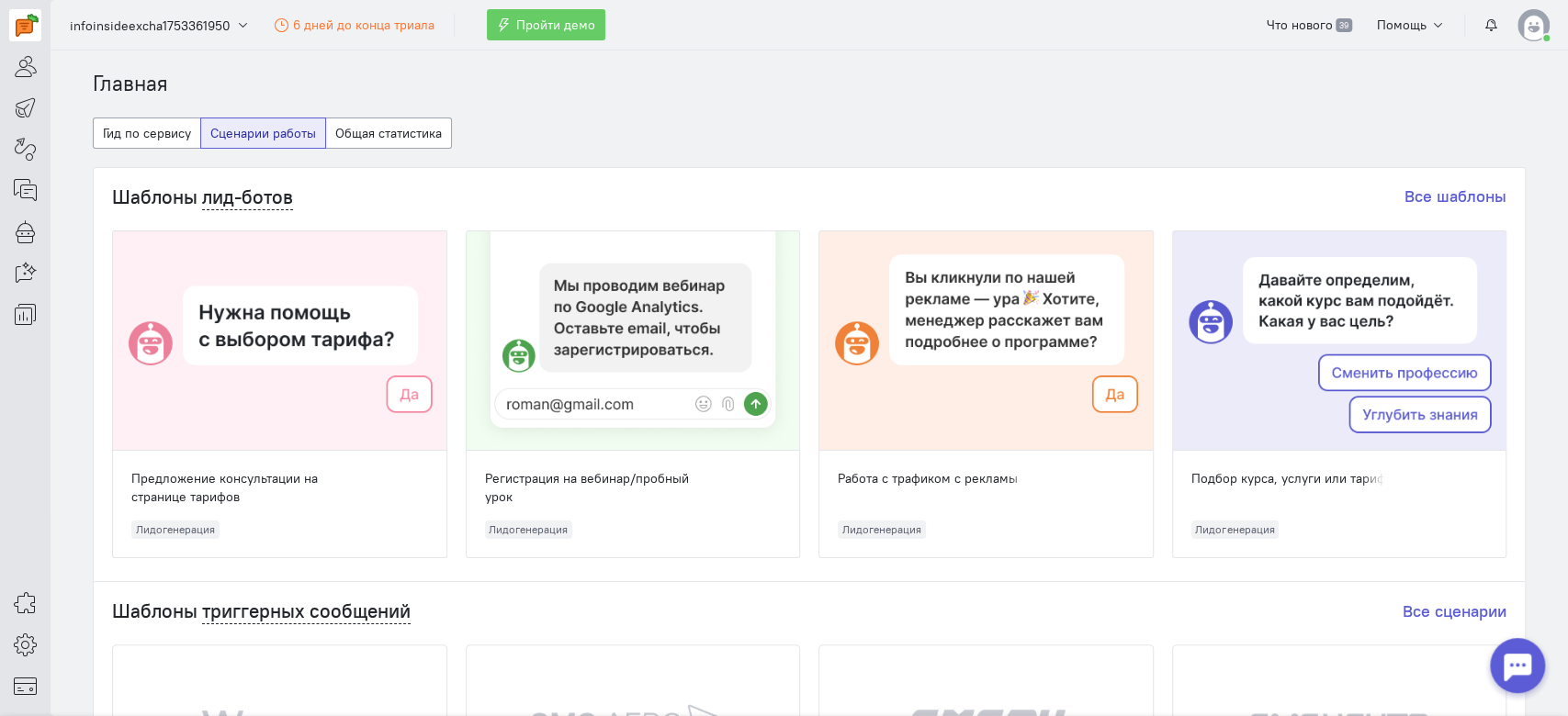 click at bounding box center (1517, 666) 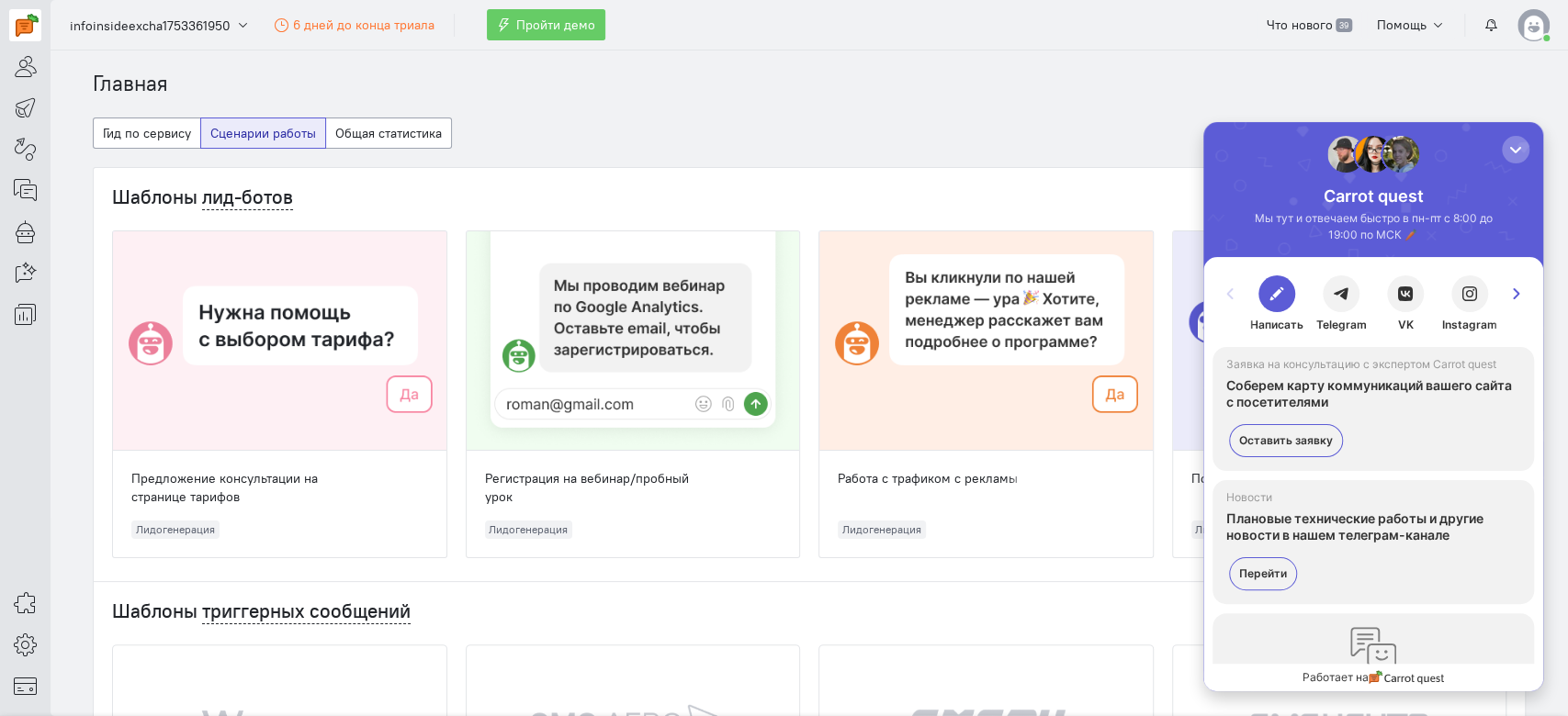 scroll, scrollTop: 0, scrollLeft: 0, axis: both 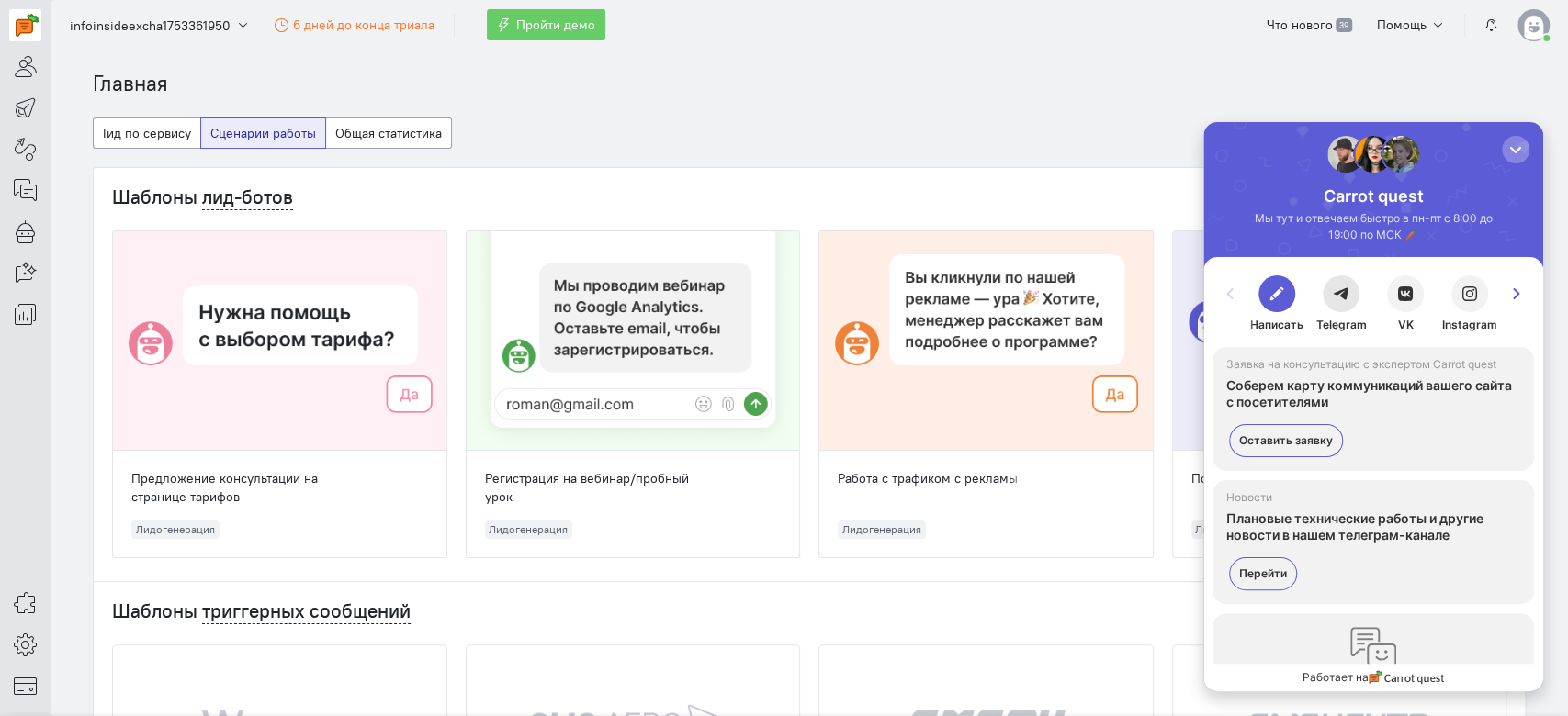 click at bounding box center (1341, 294) 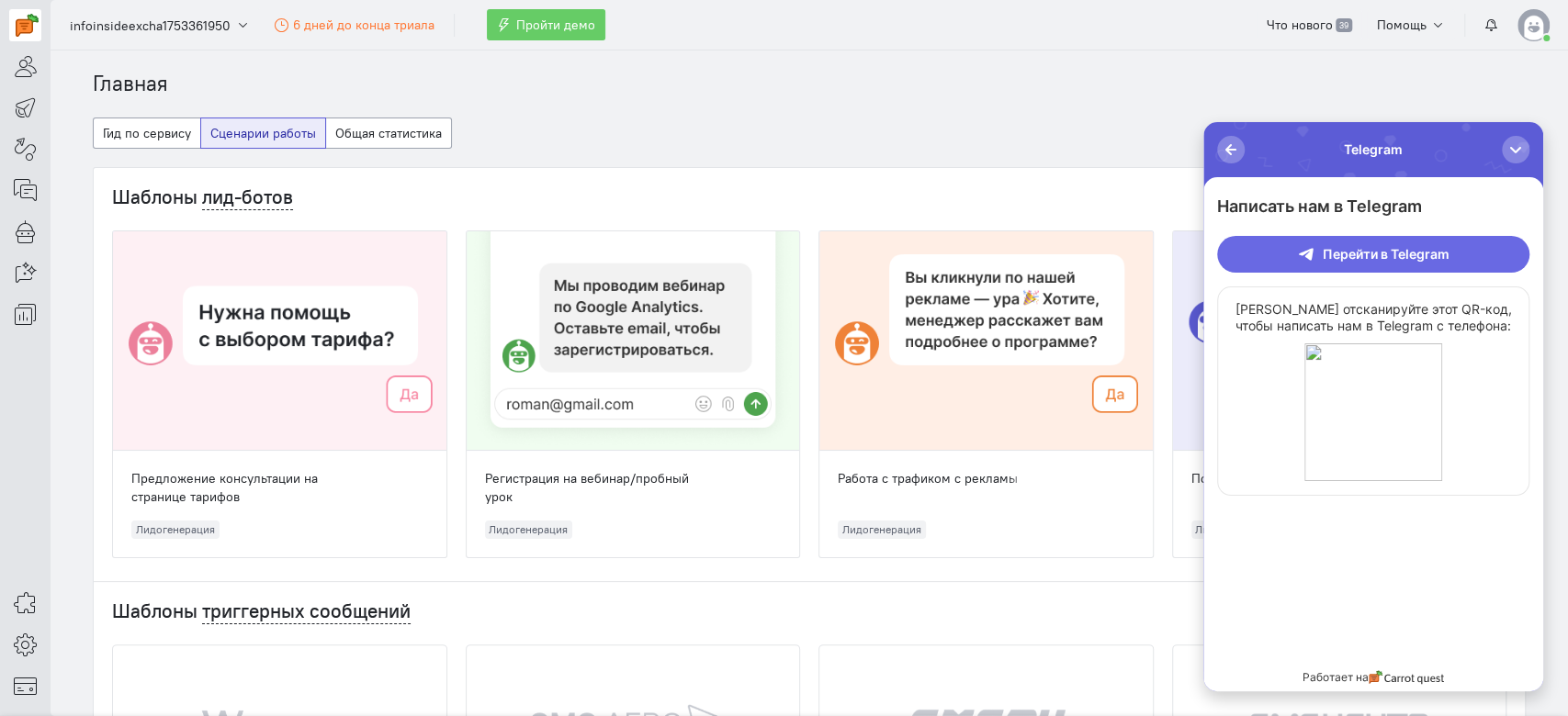 click on "Перейти в Telegram" at bounding box center (1373, 254) 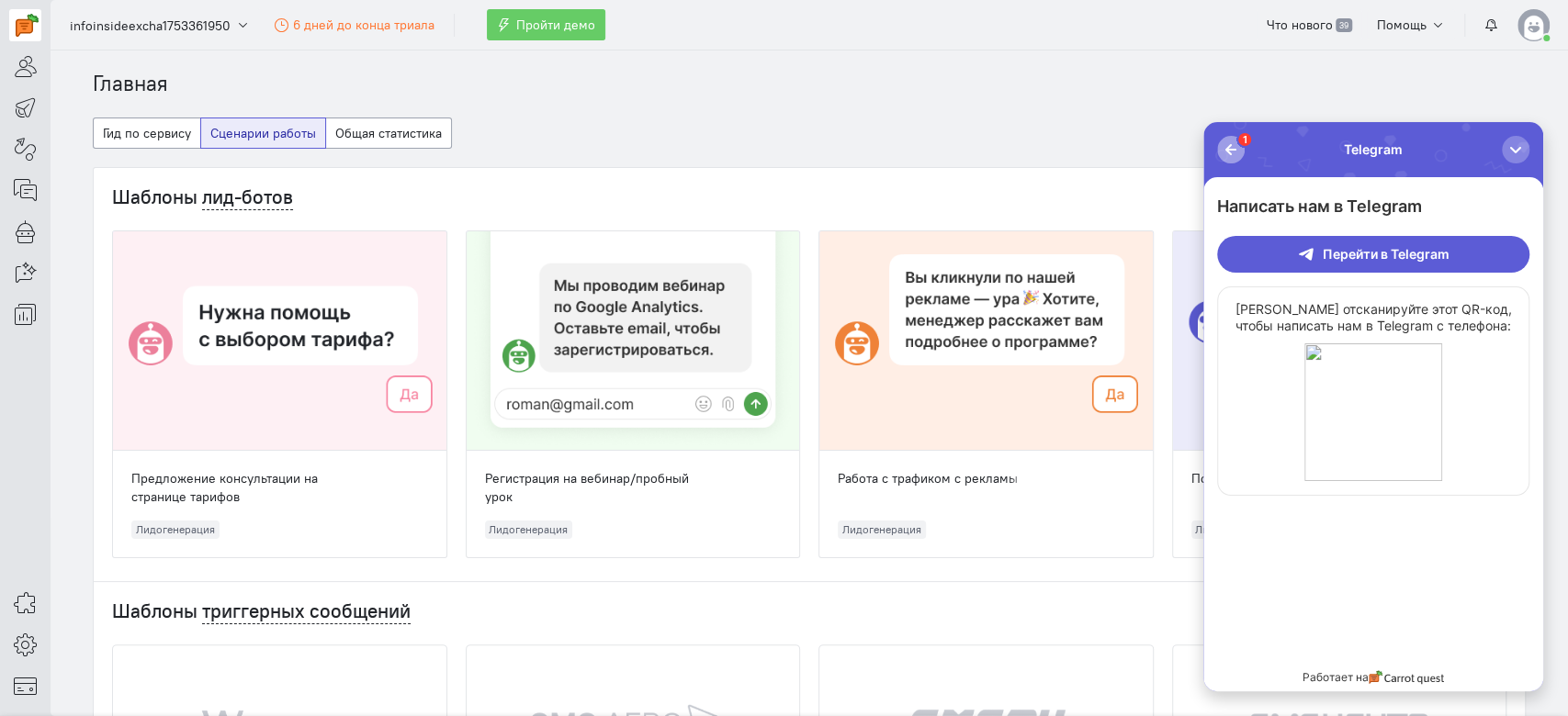 click on "1" at bounding box center [1231, 150] 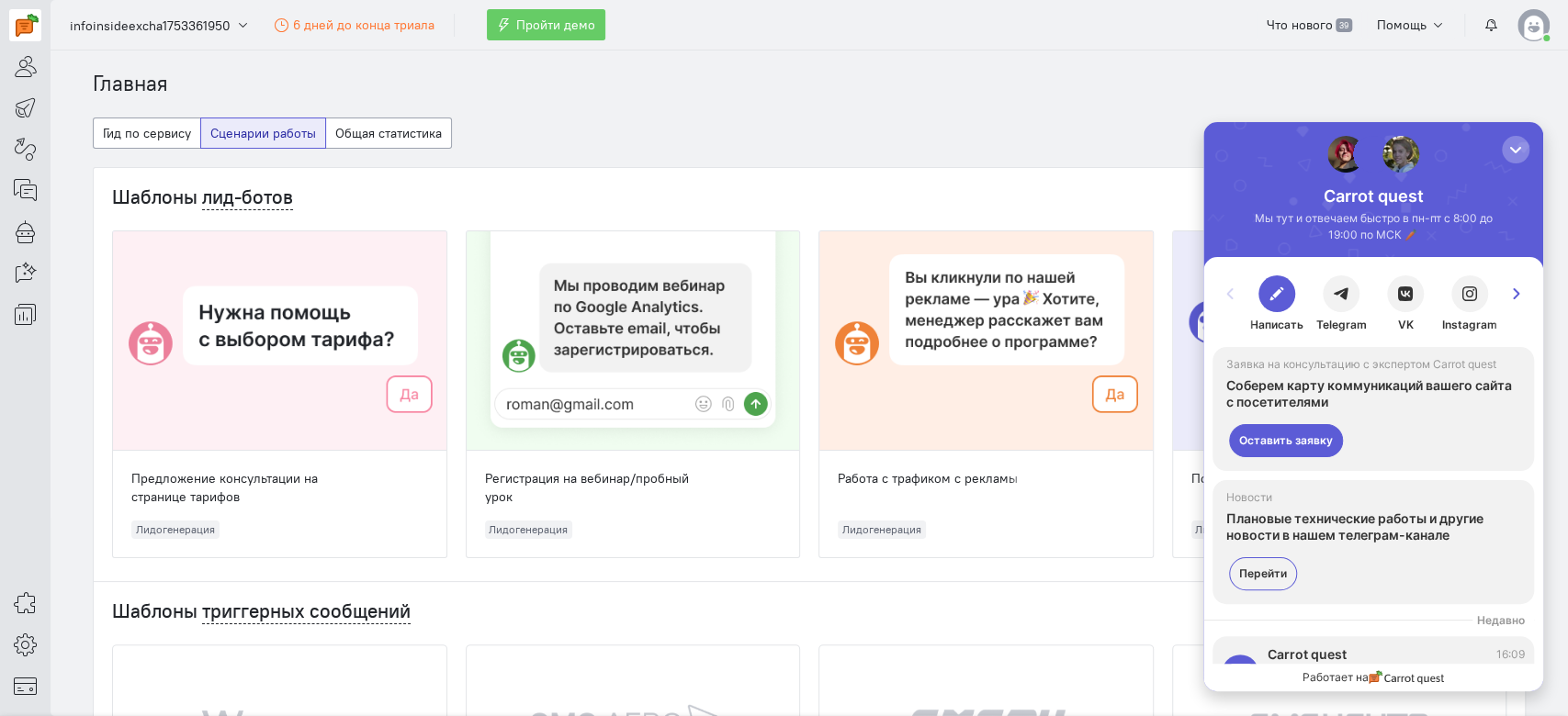 scroll, scrollTop: 53, scrollLeft: 0, axis: vertical 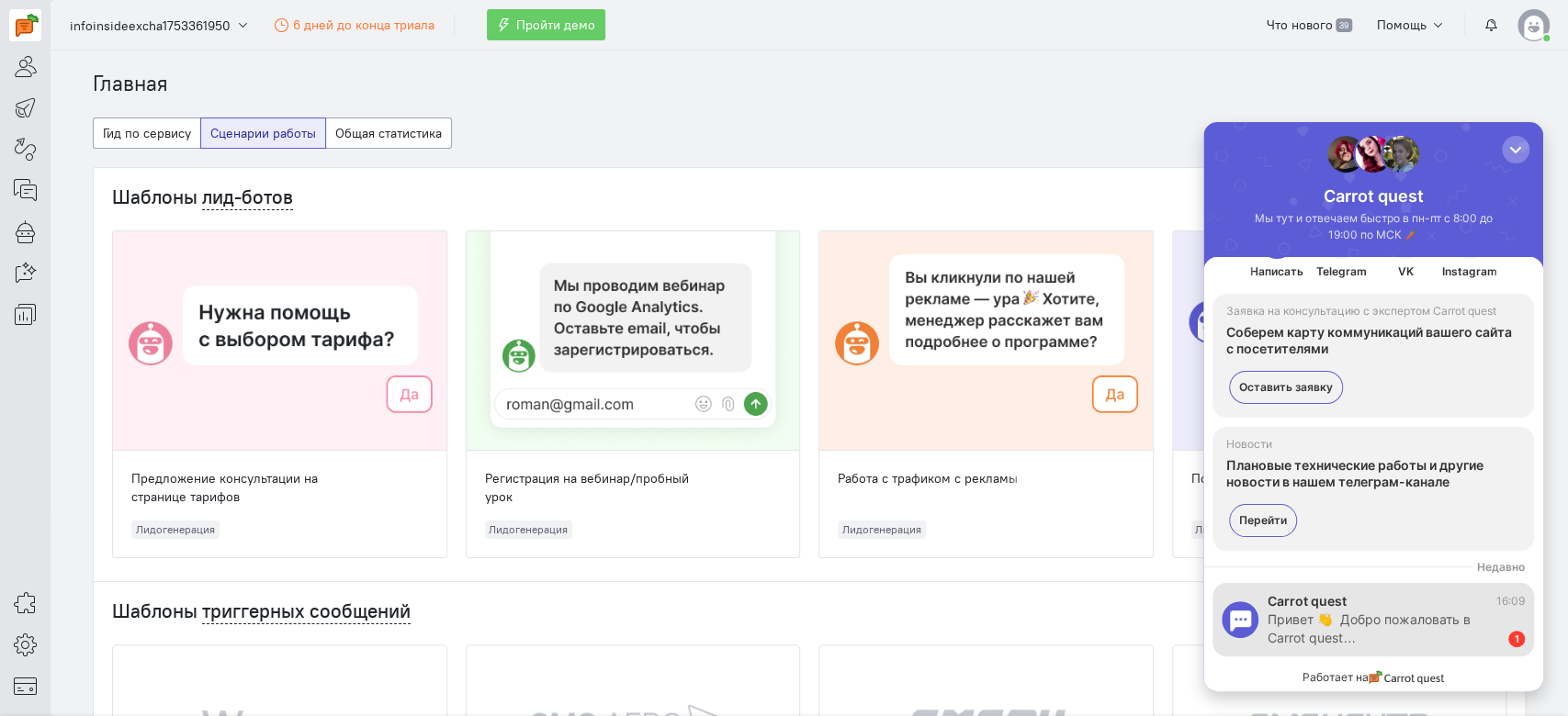 click on "Привет 👋     Добро пожаловать в Carrot quest…" at bounding box center (1379, 629) 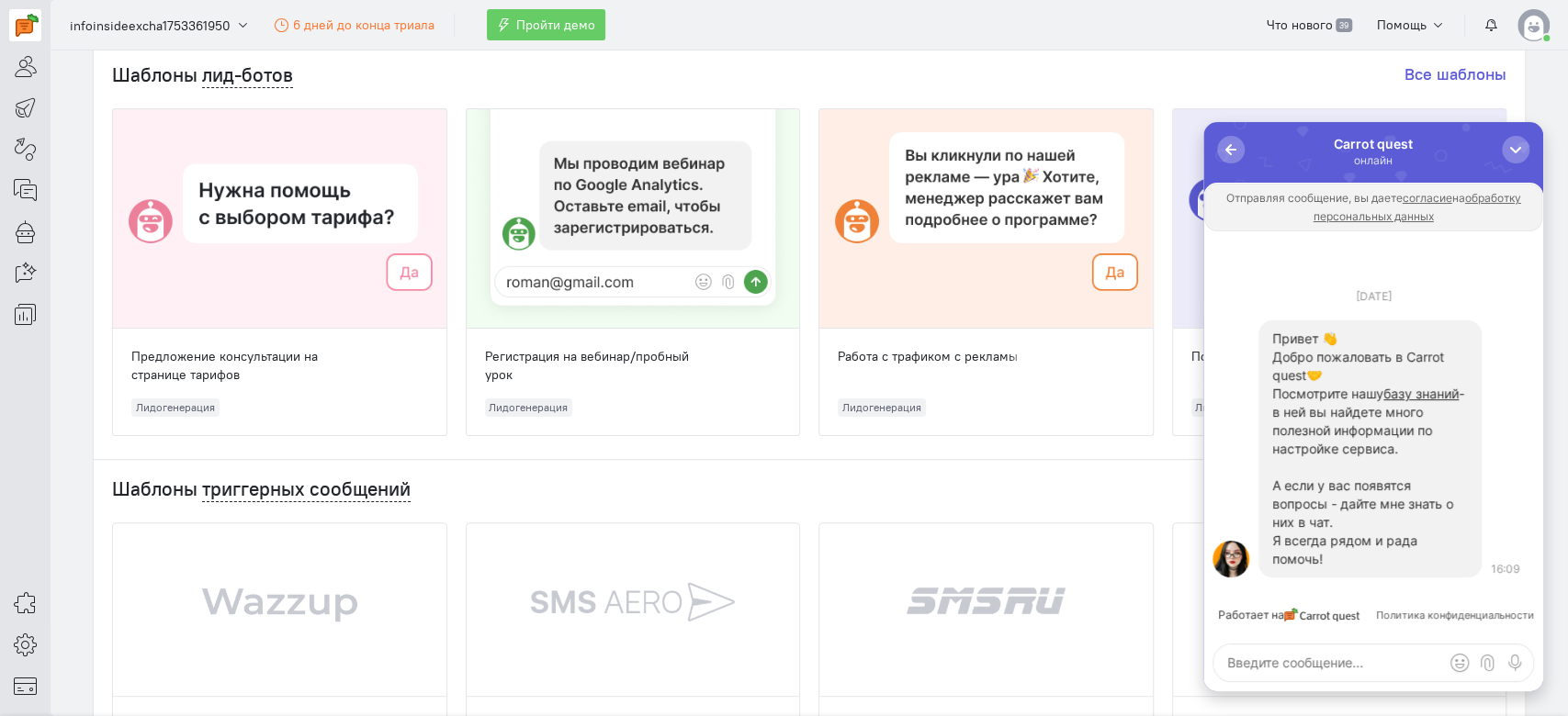 scroll, scrollTop: 0, scrollLeft: 0, axis: both 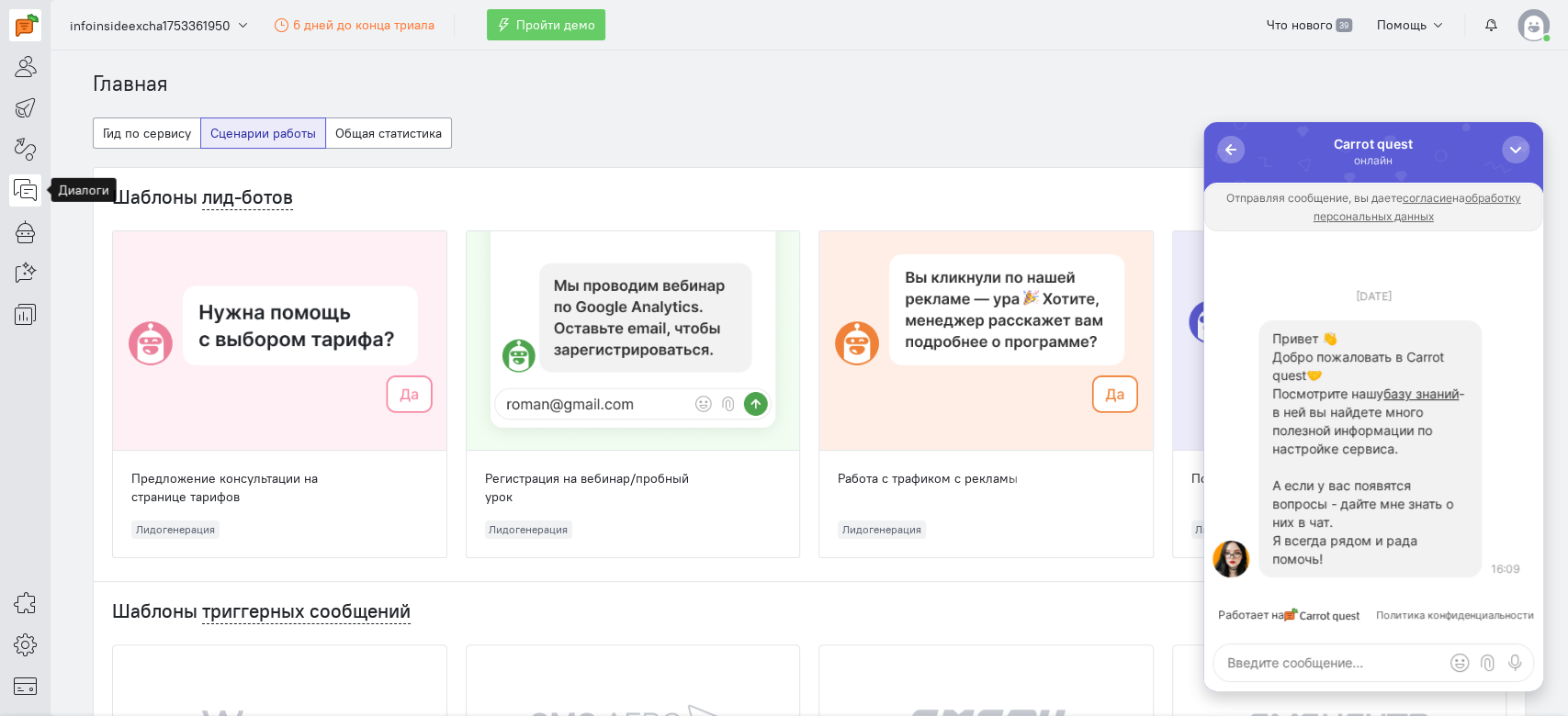 click 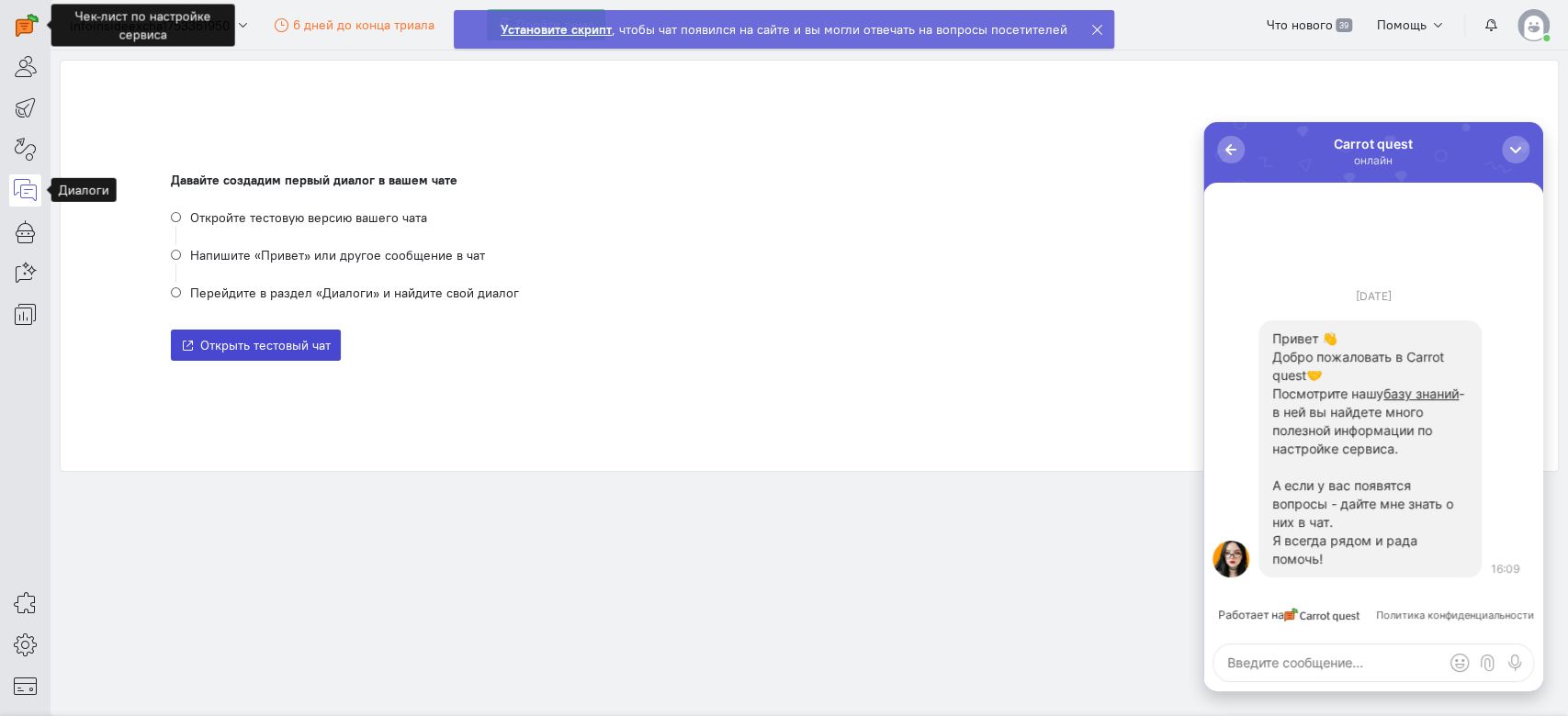 click on "Открыть тестовый чат" at bounding box center (265, 345) 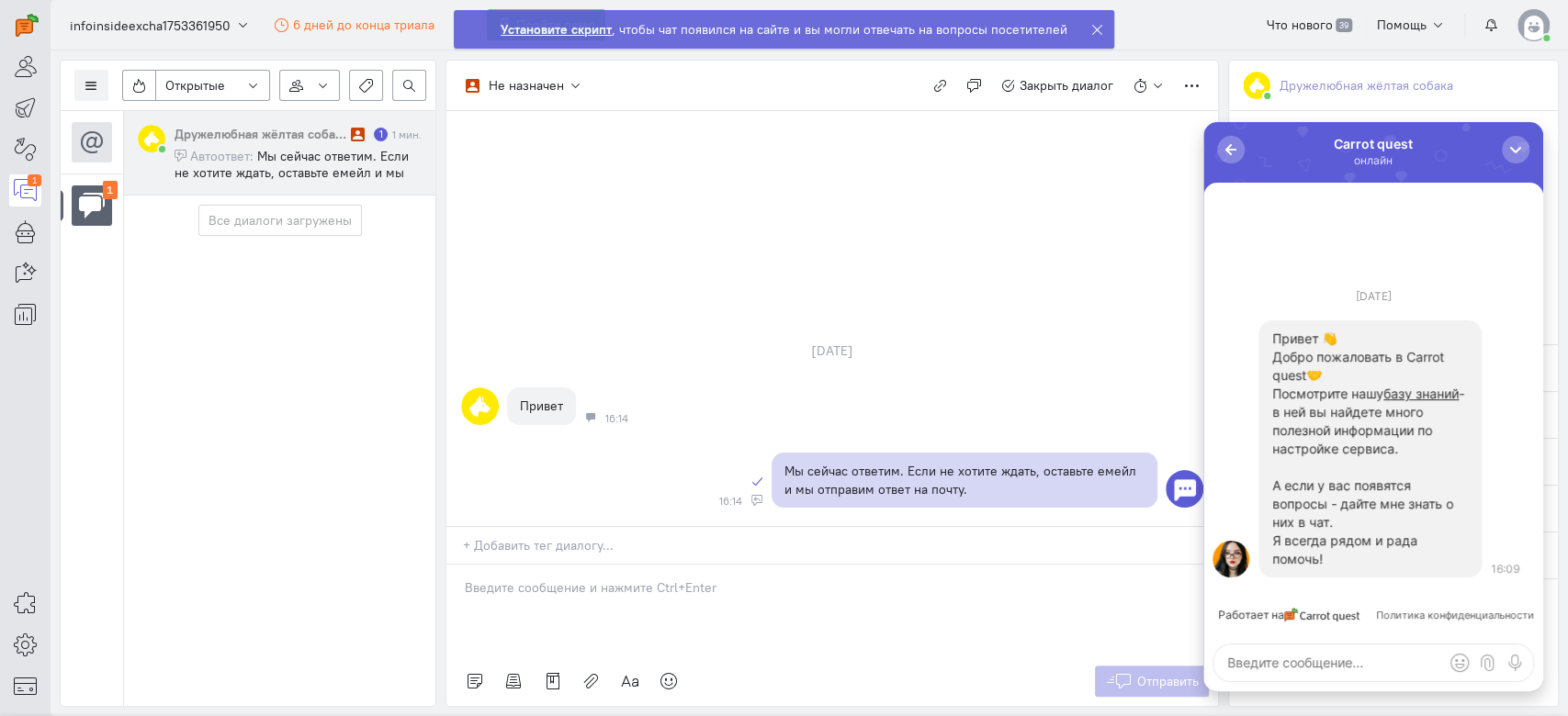 click on "Установите скрипт" 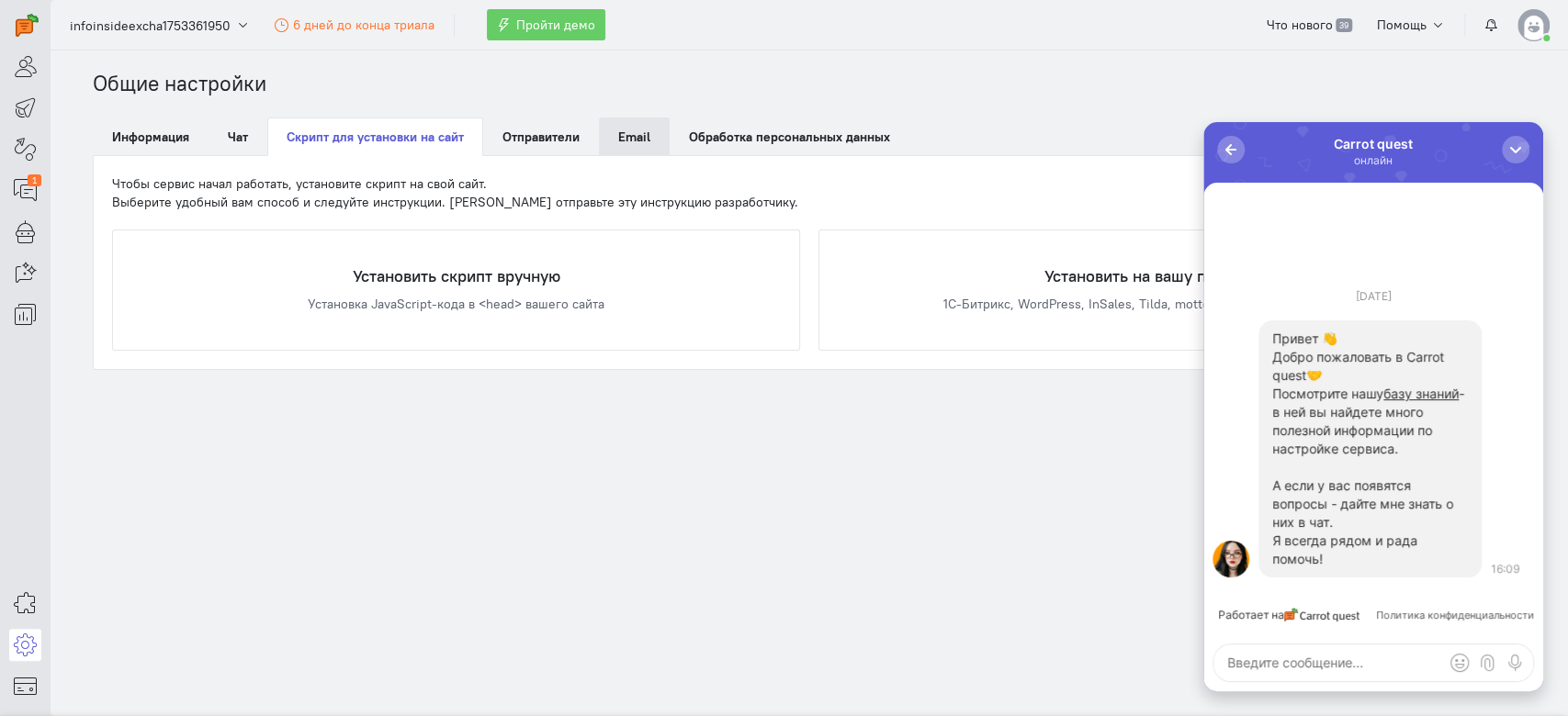 scroll, scrollTop: 0, scrollLeft: 0, axis: both 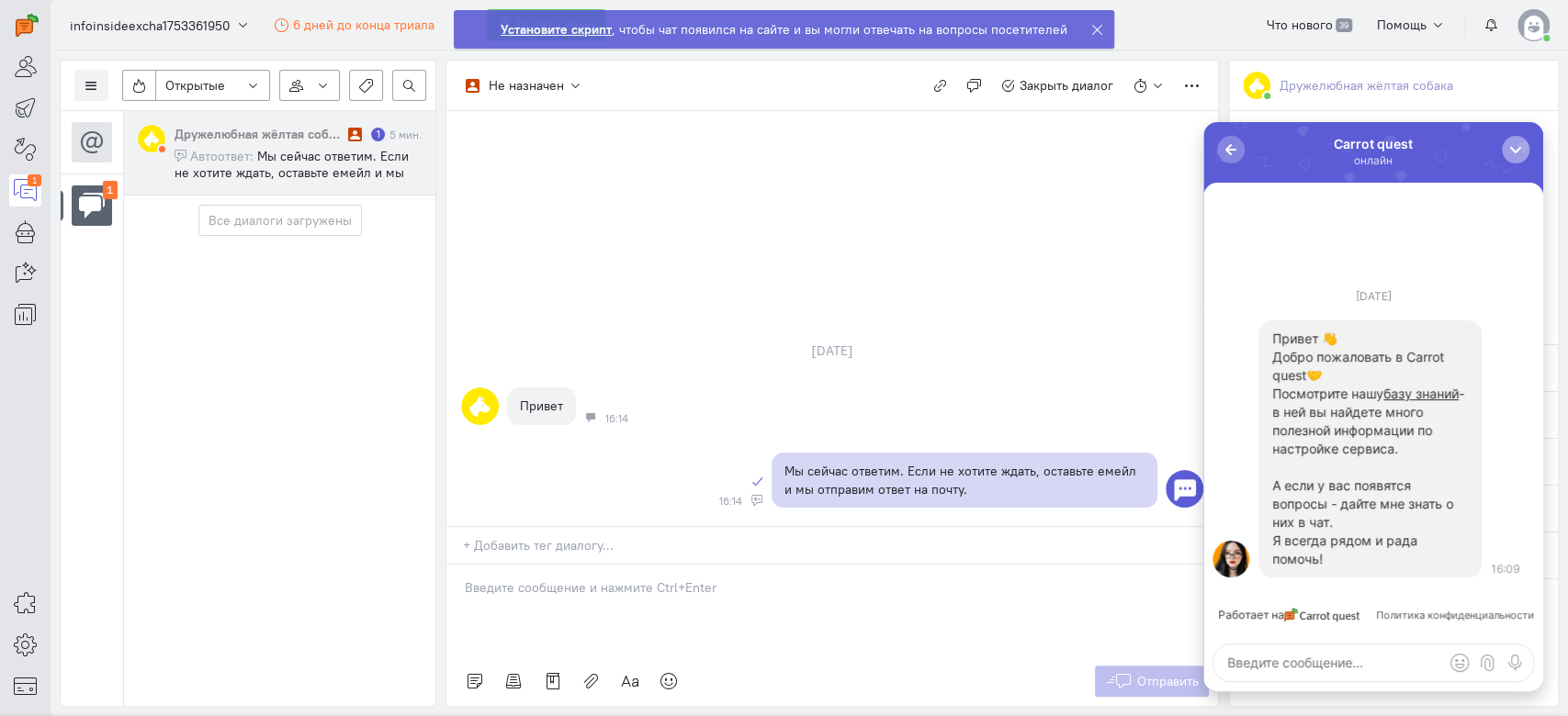click at bounding box center [1516, 150] 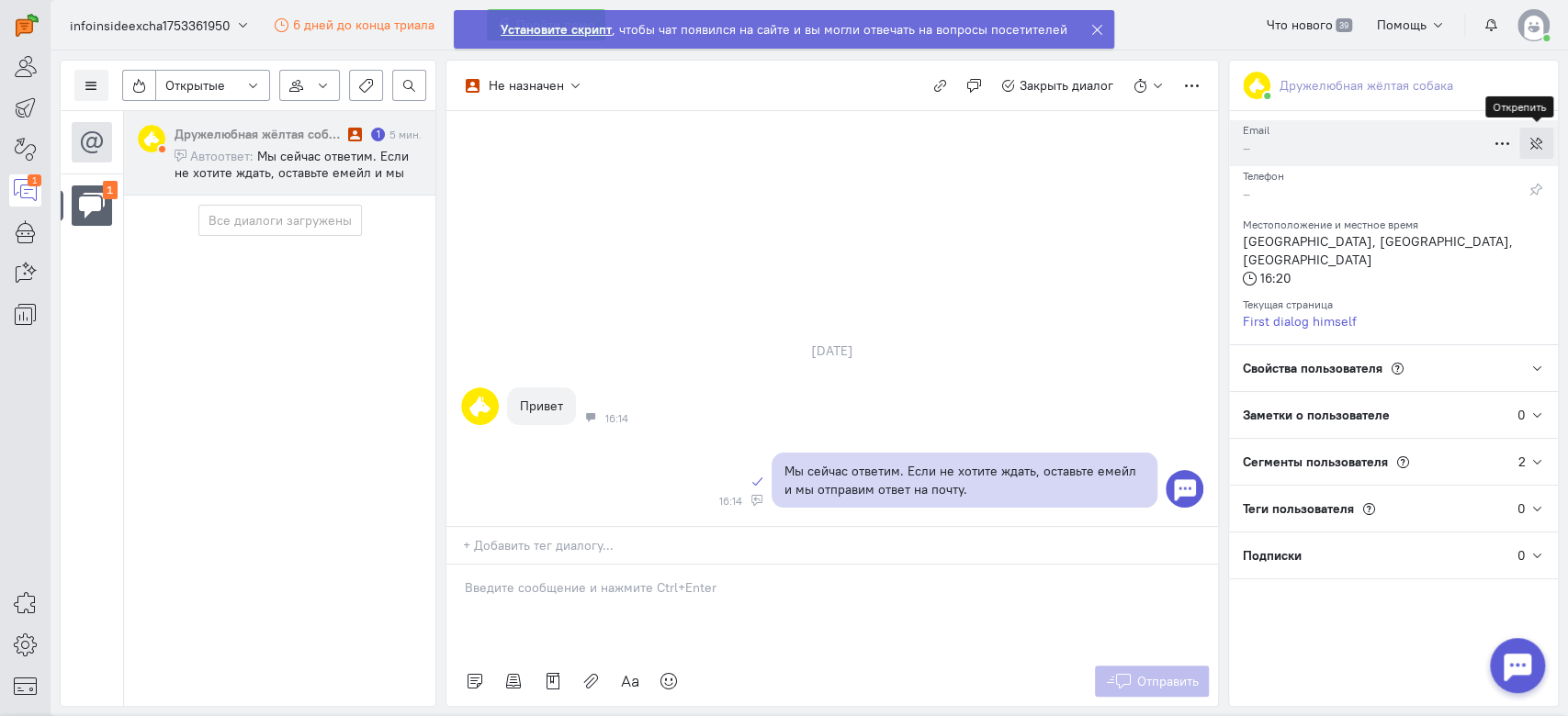scroll, scrollTop: 0, scrollLeft: 0, axis: both 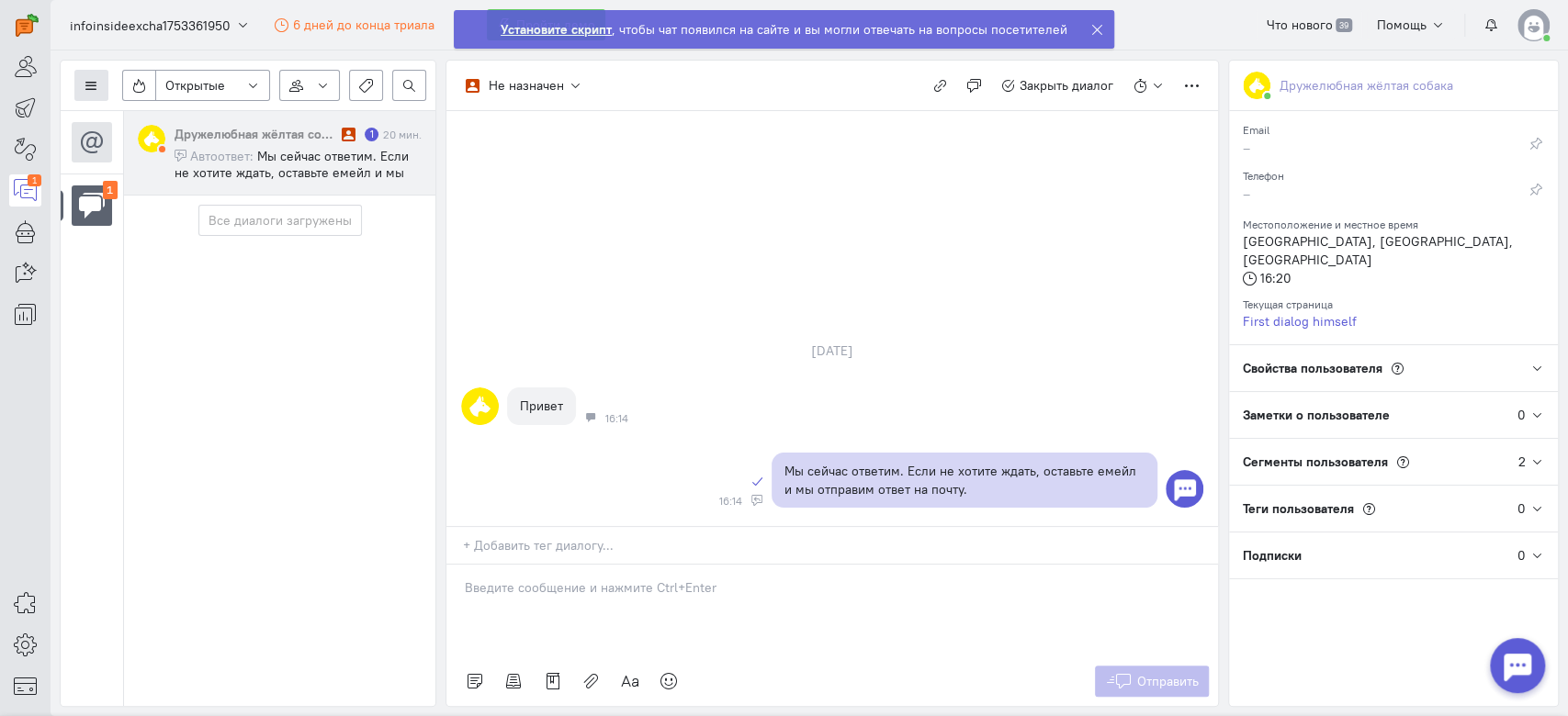 click at bounding box center (91, 85) 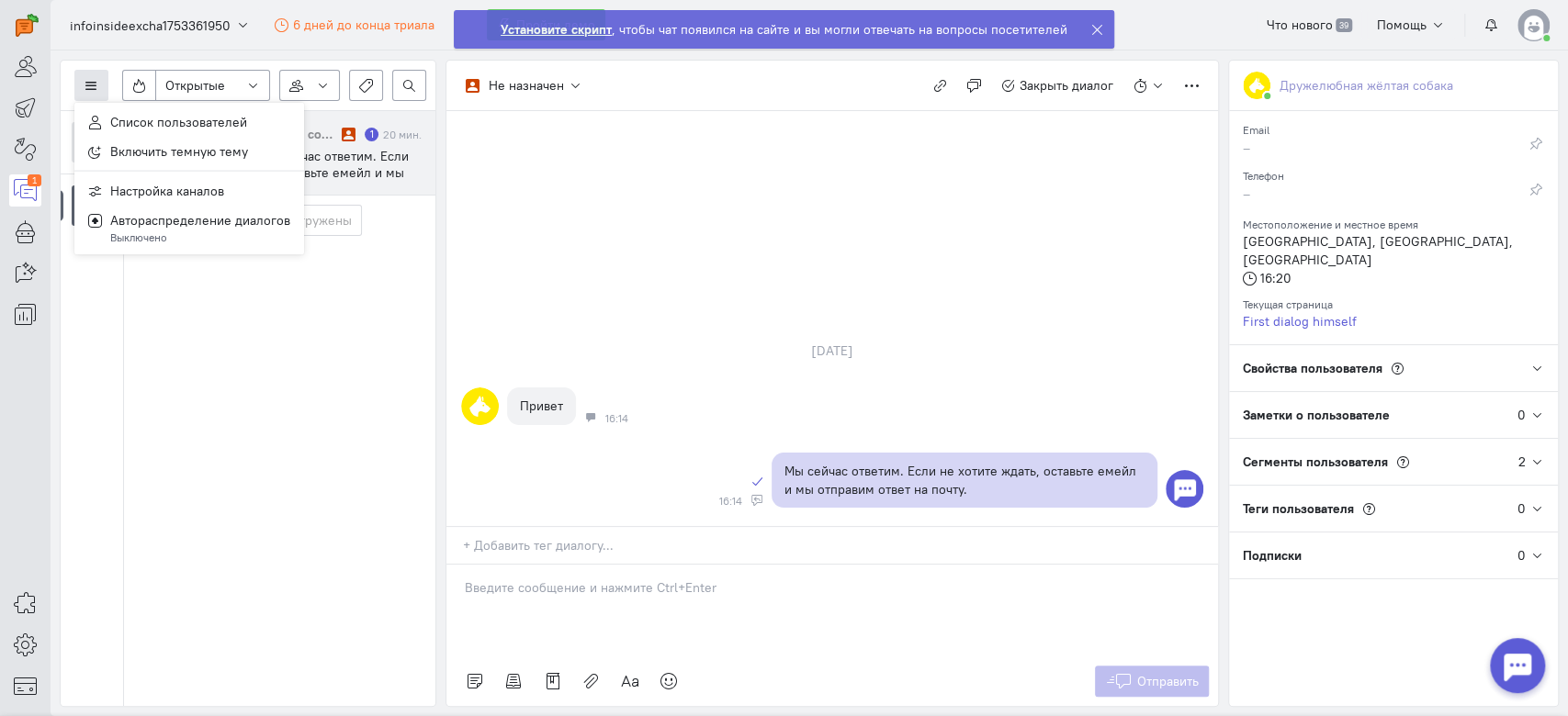 click at bounding box center (91, 85) 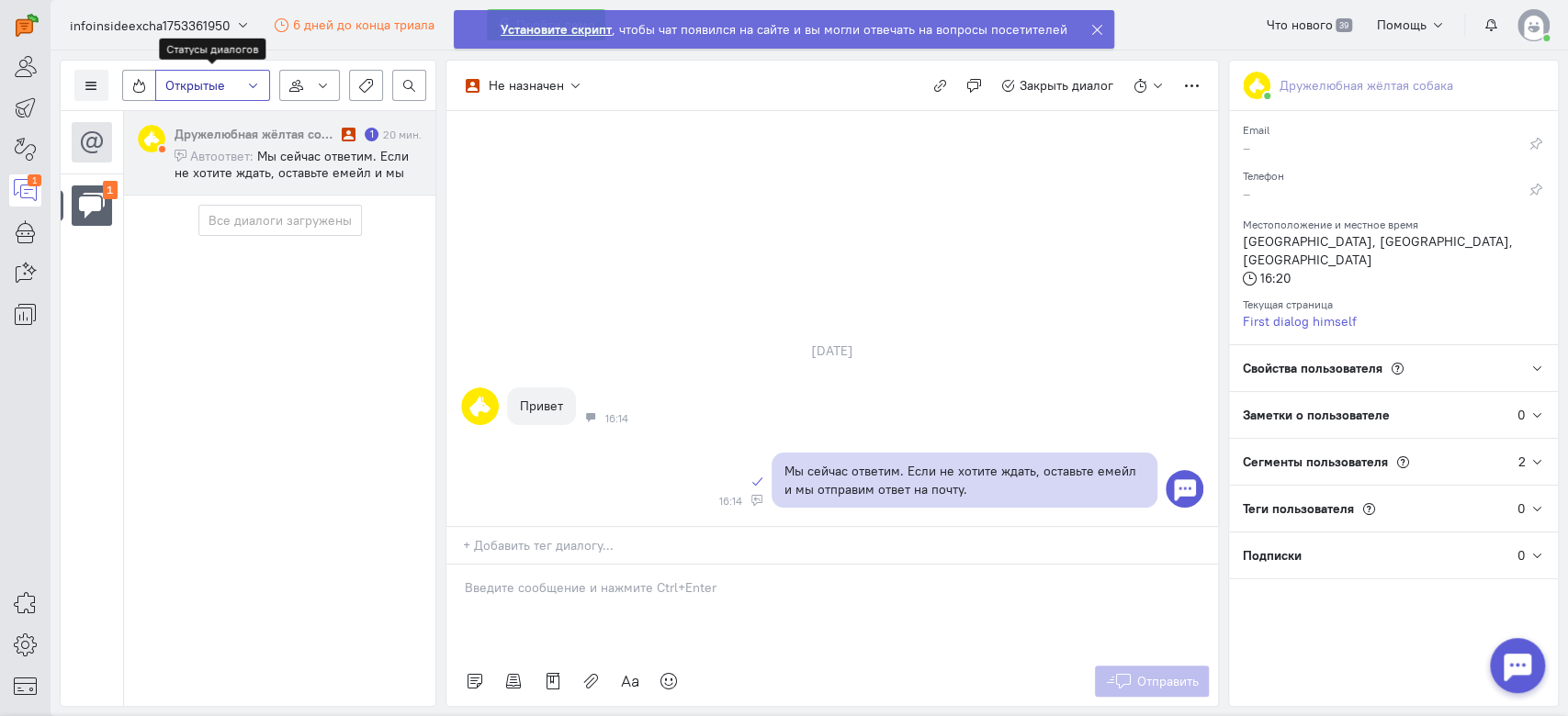 click on "Открытые" 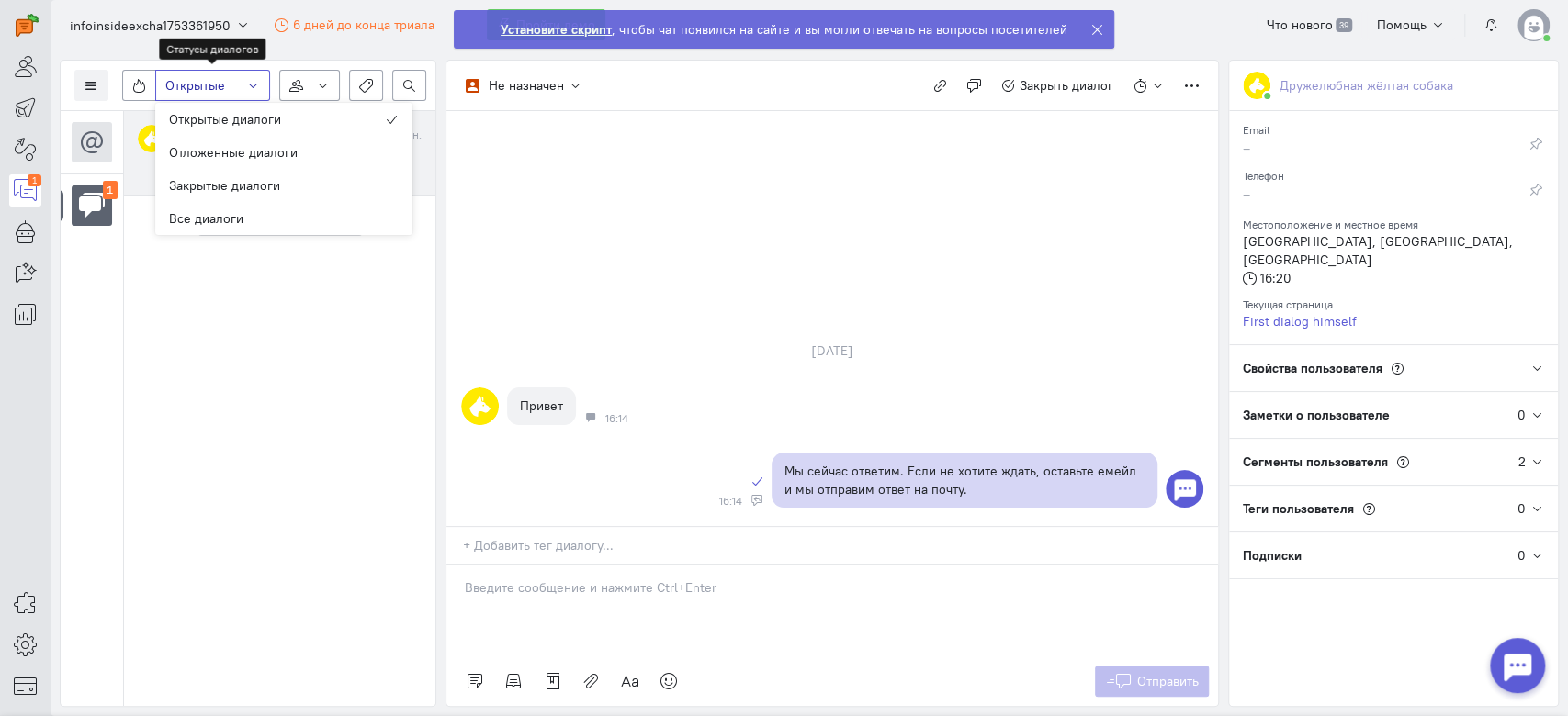 click on "Открытые" 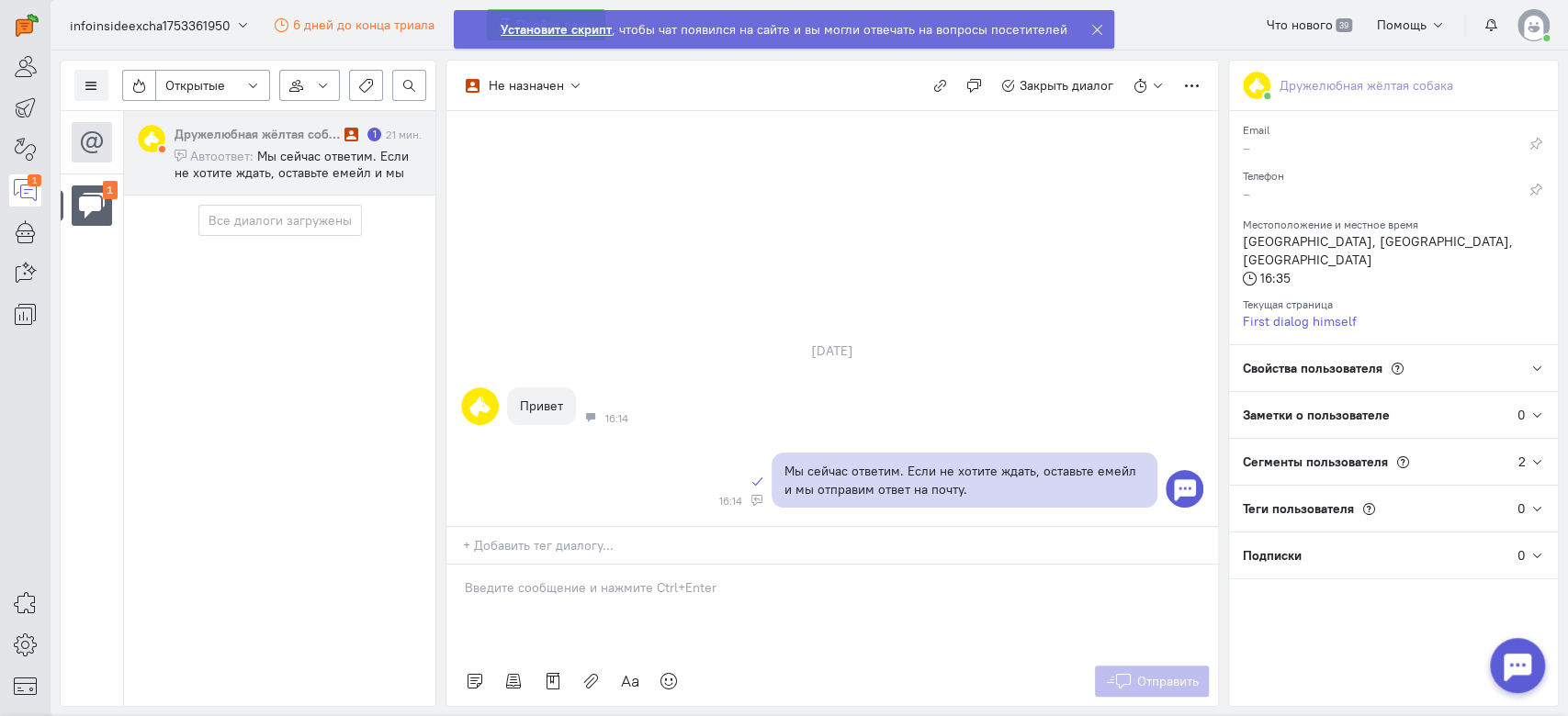 click at bounding box center (1184, 488) 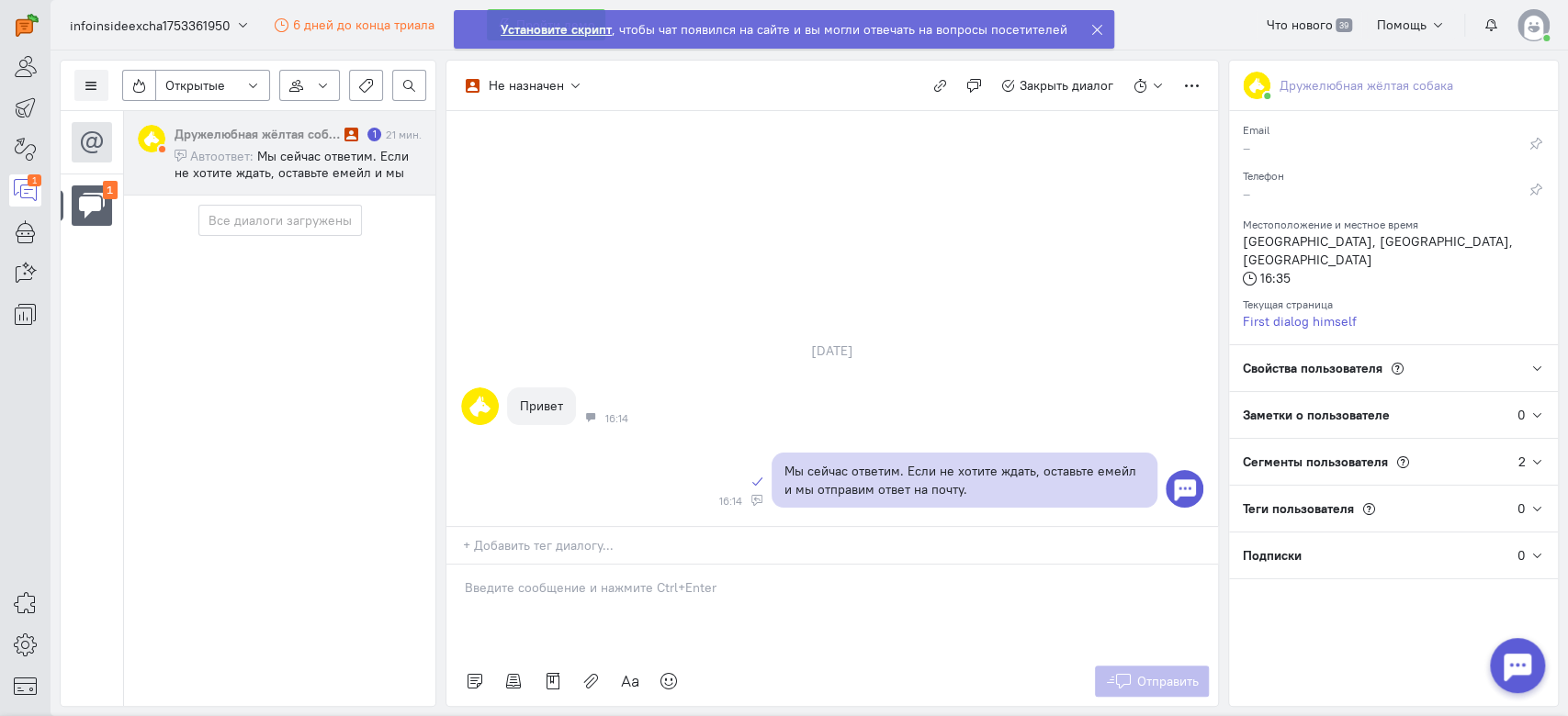 click at bounding box center [1184, 488] 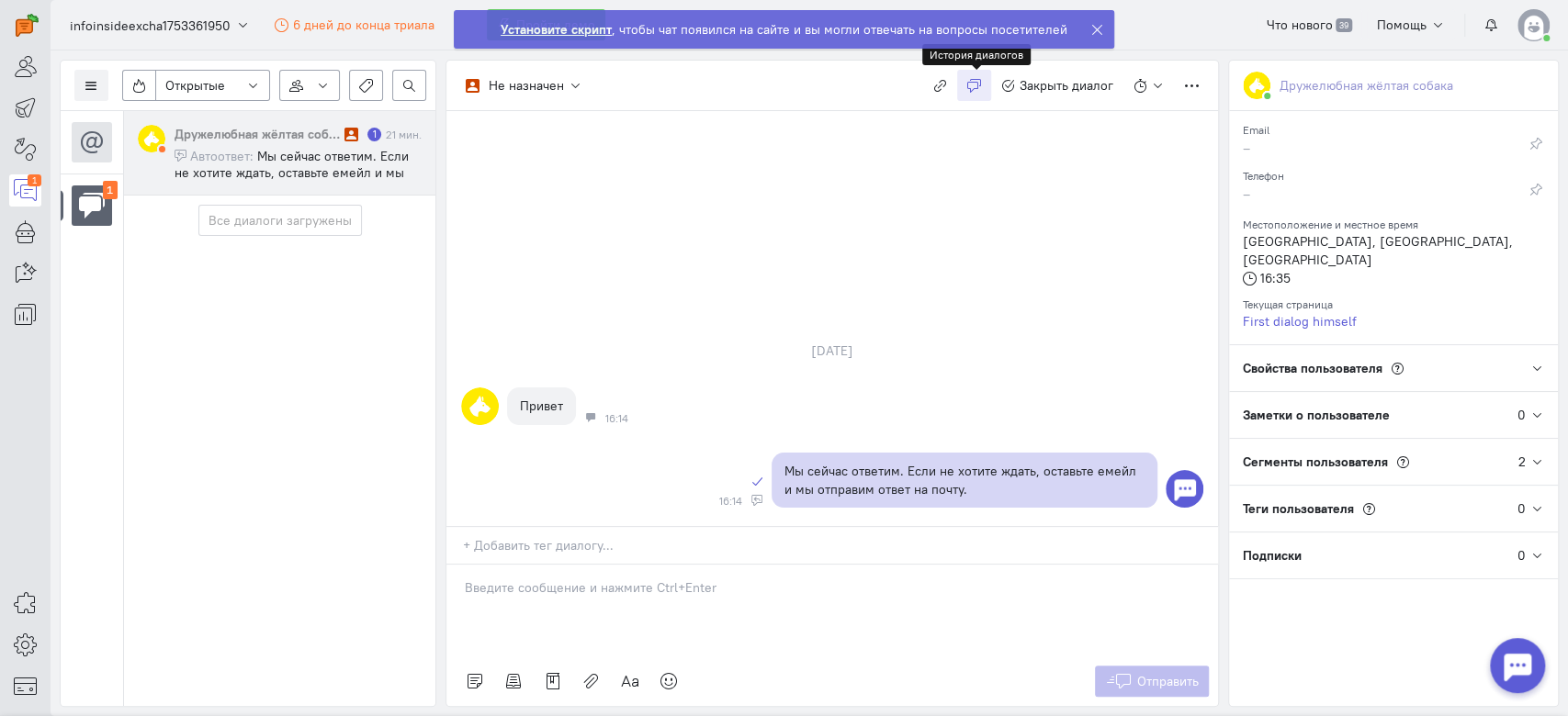 click at bounding box center (974, 85) 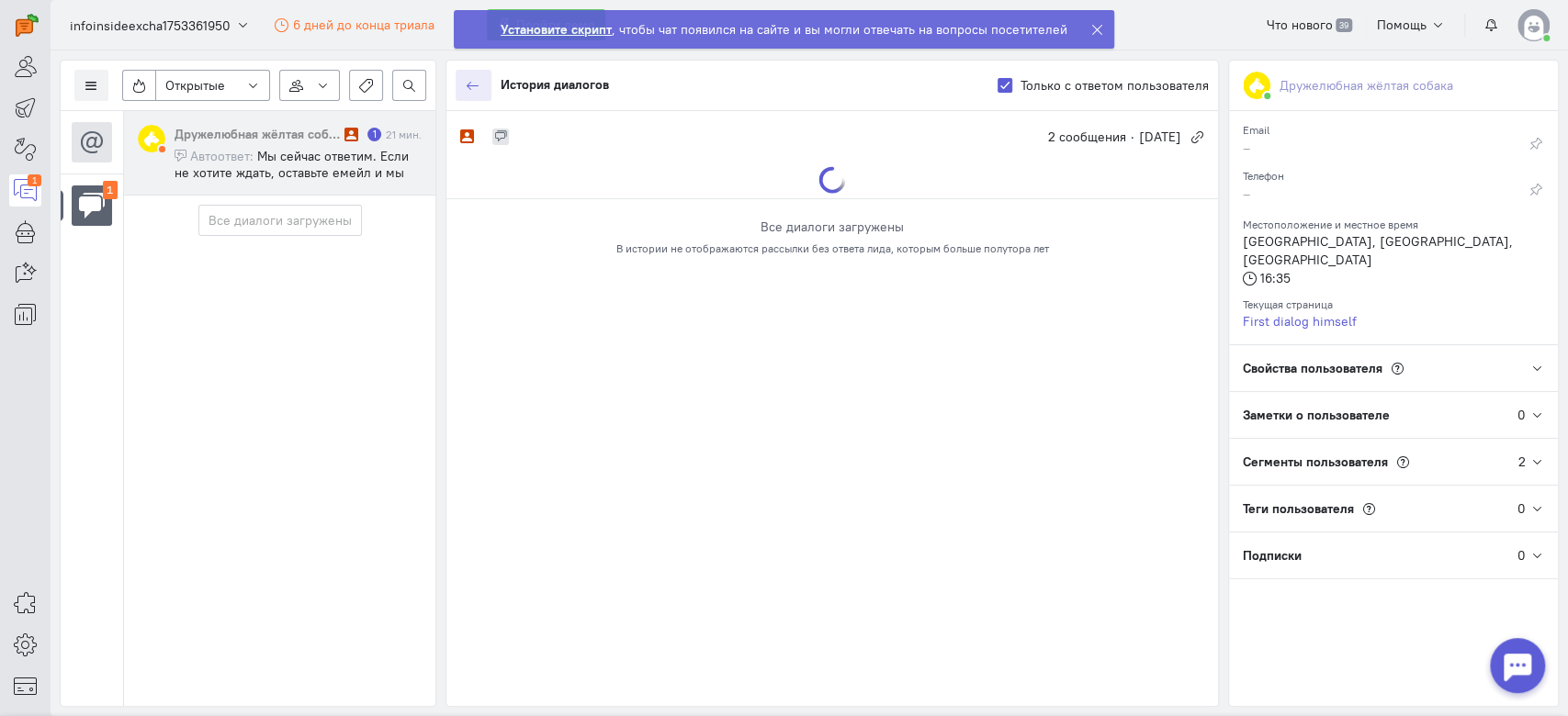 click 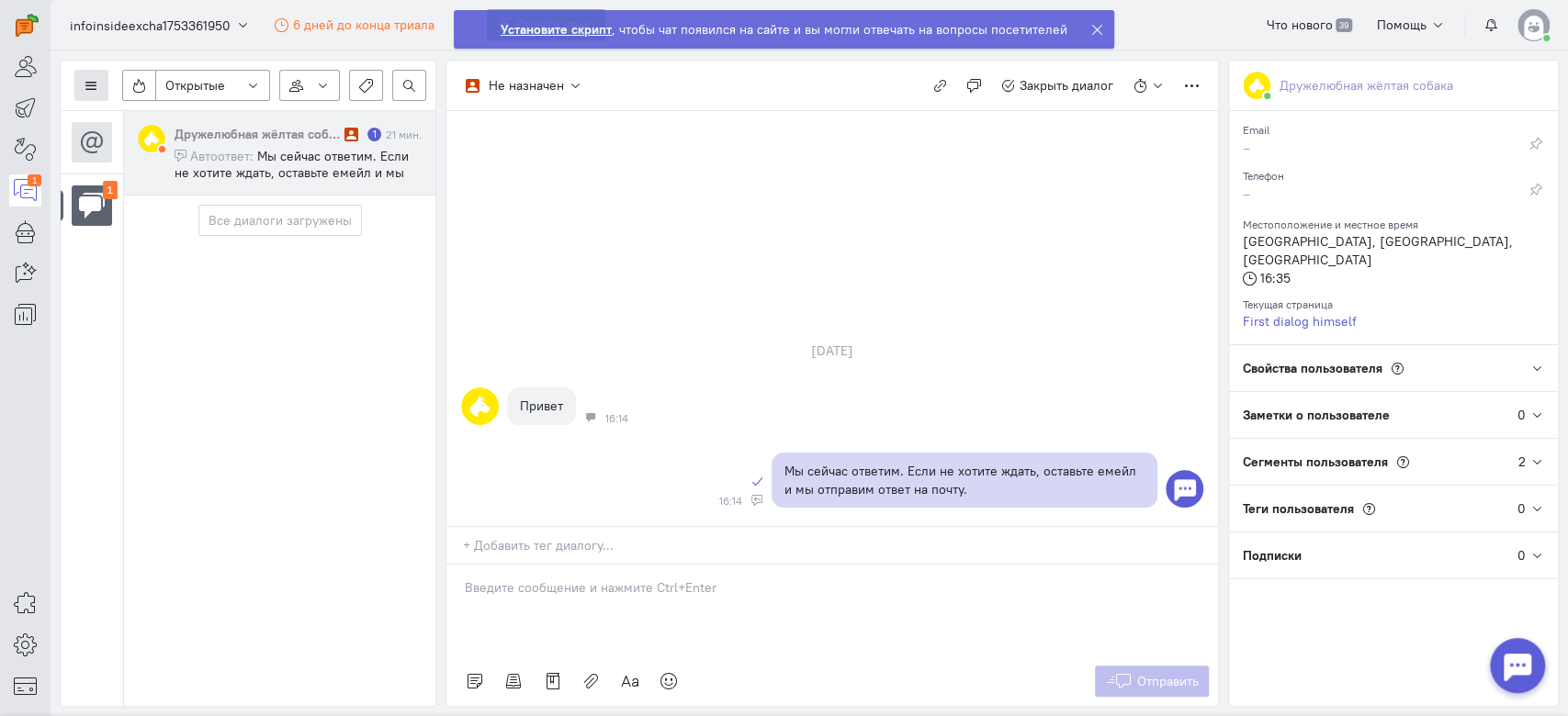 click at bounding box center [91, 85] 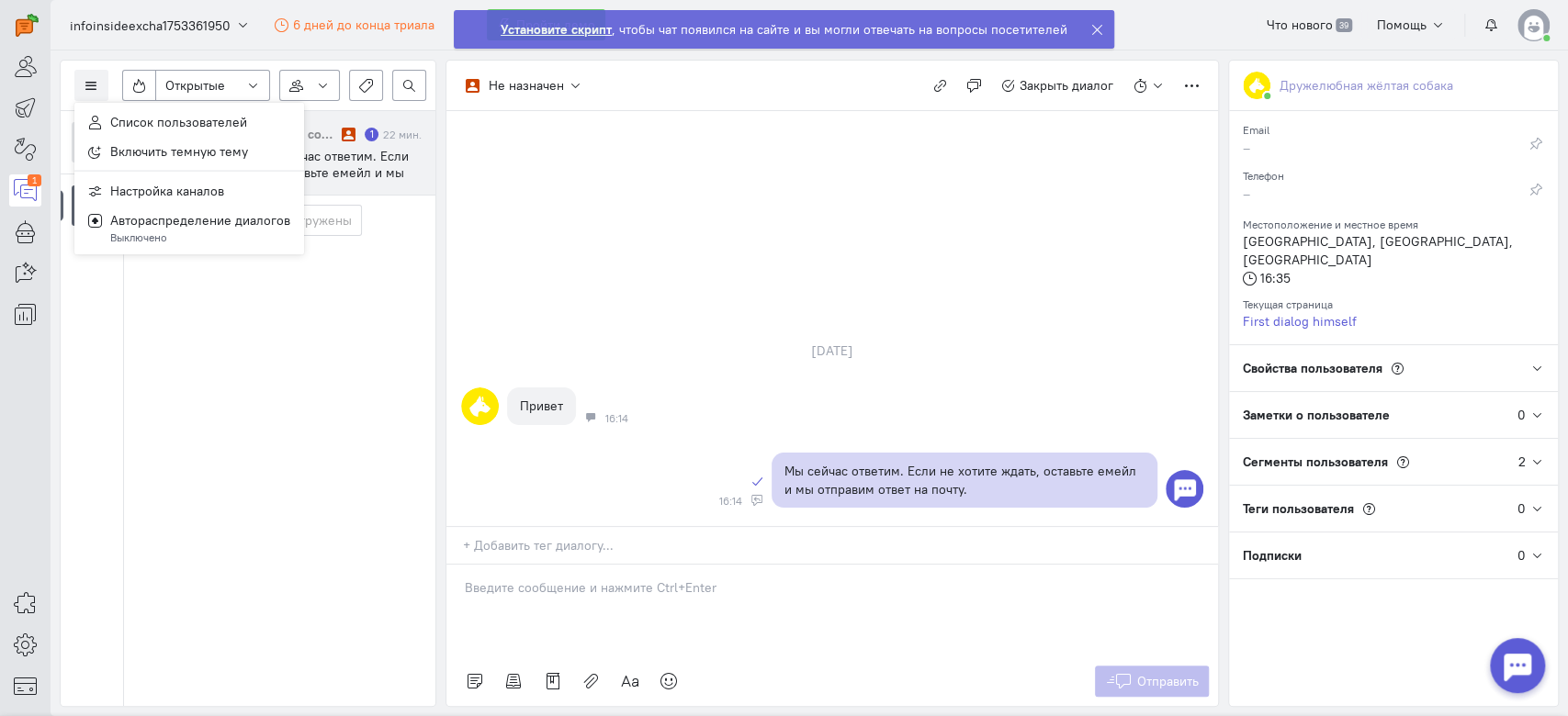 click on "Дружелюбная жёлтая собака
1
22 мин.
Автоответ:
Мы сейчас ответим. Если не хотите ждать, оставьте емейл и мы отправим ответ на почту.
Все диалоги загружены" at bounding box center [279, 408] 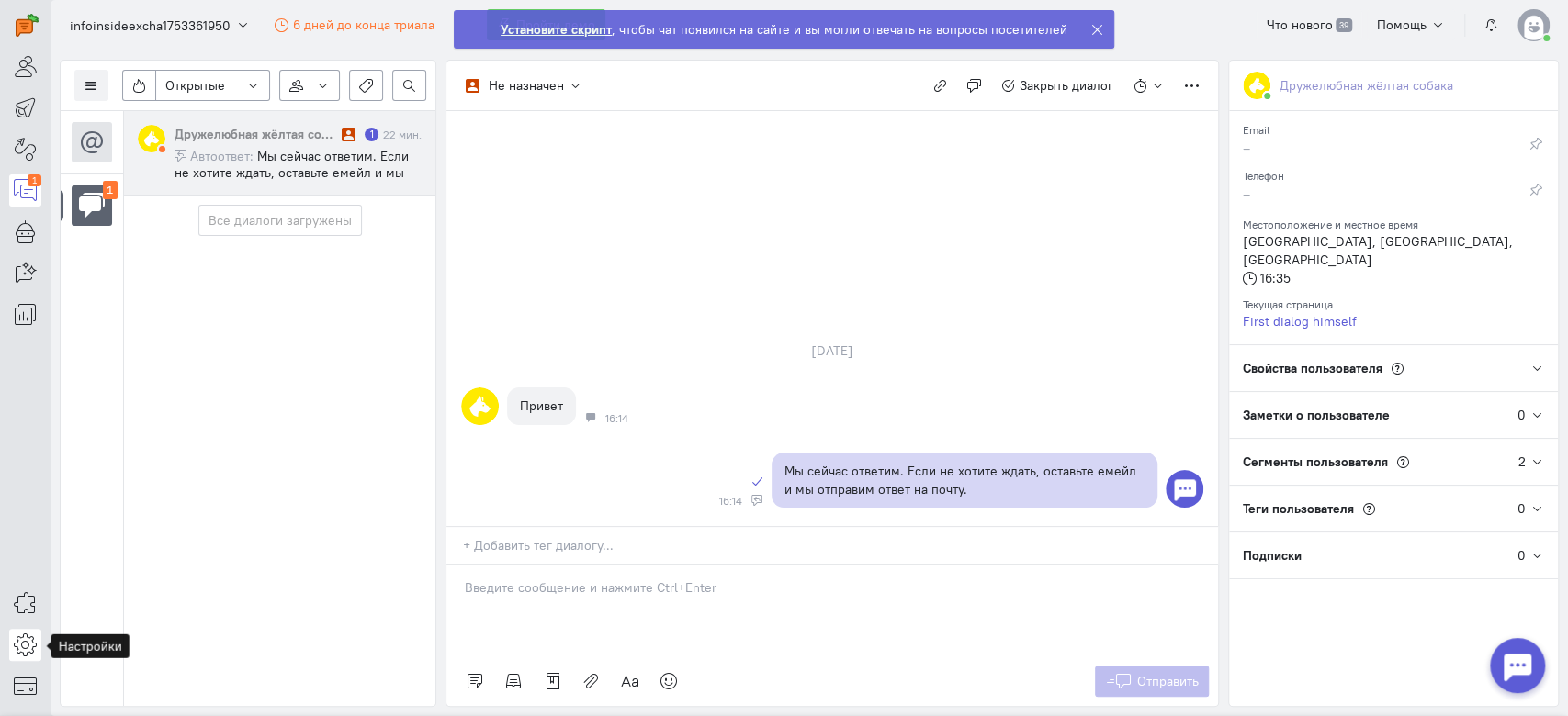 click at bounding box center (25, 644) 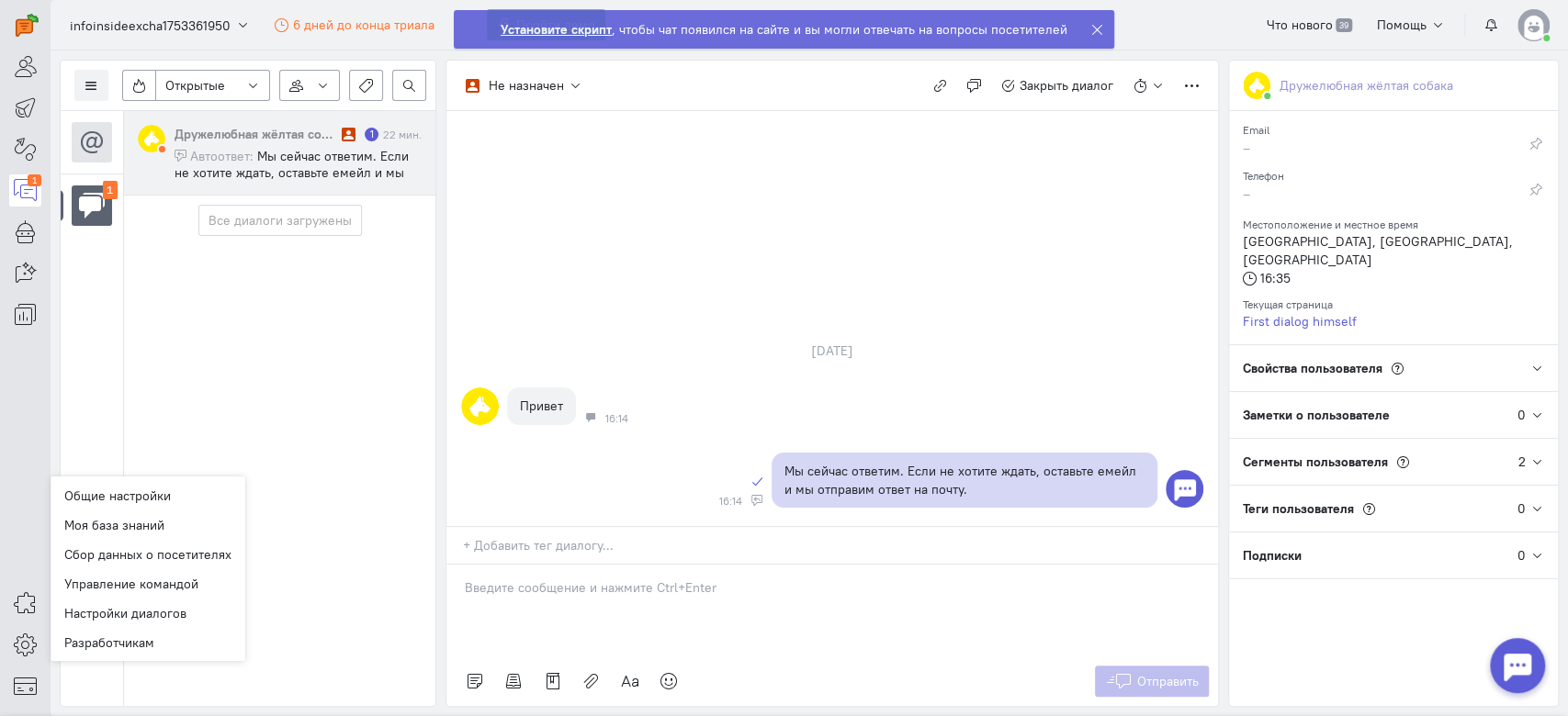 click on "Список пользователей
Включить темную тему
Настройка каналов
Автораспределение диалогов
Выключено
Открытые
Открытые диалоги
Отложенные диалоги
Закрытые диалоги" at bounding box center (248, 85) 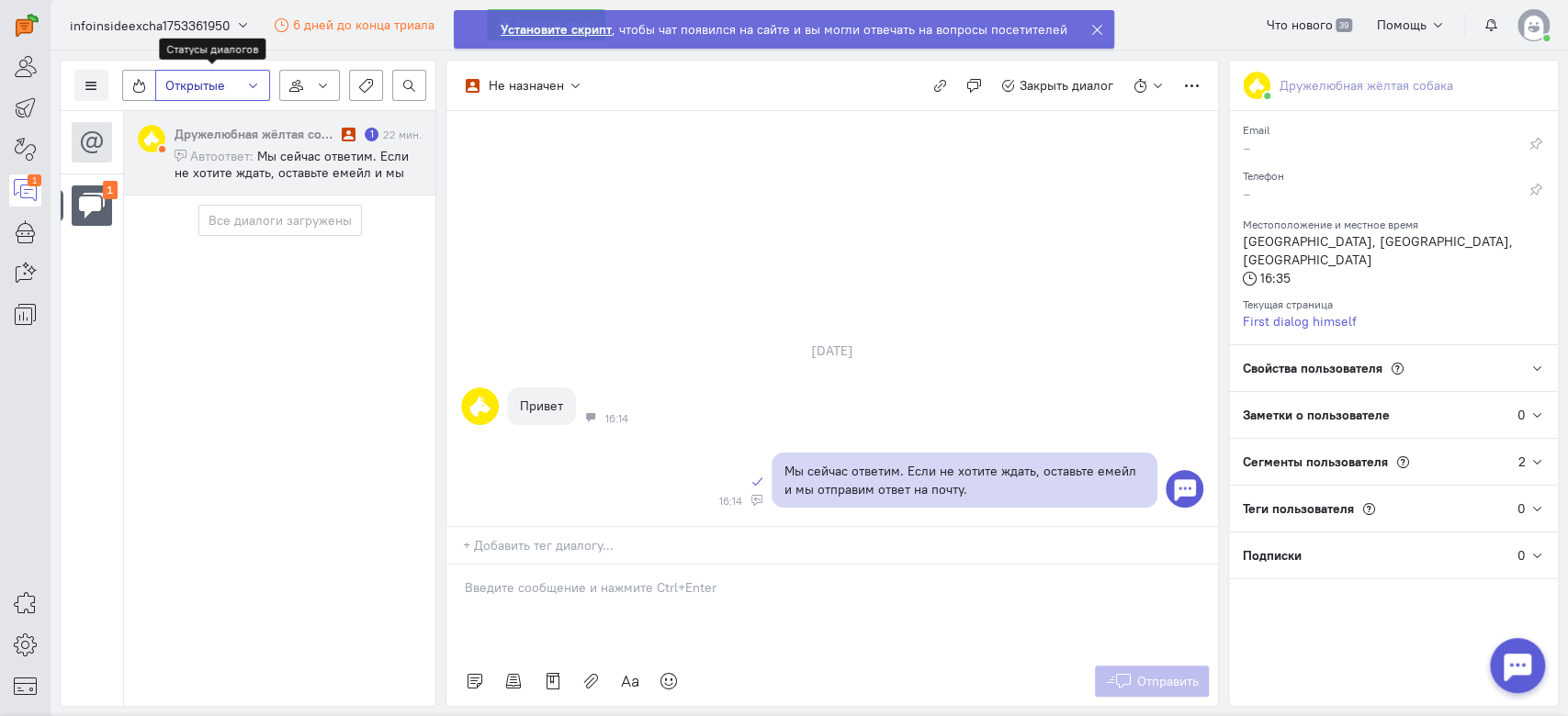 click on "Открытые" 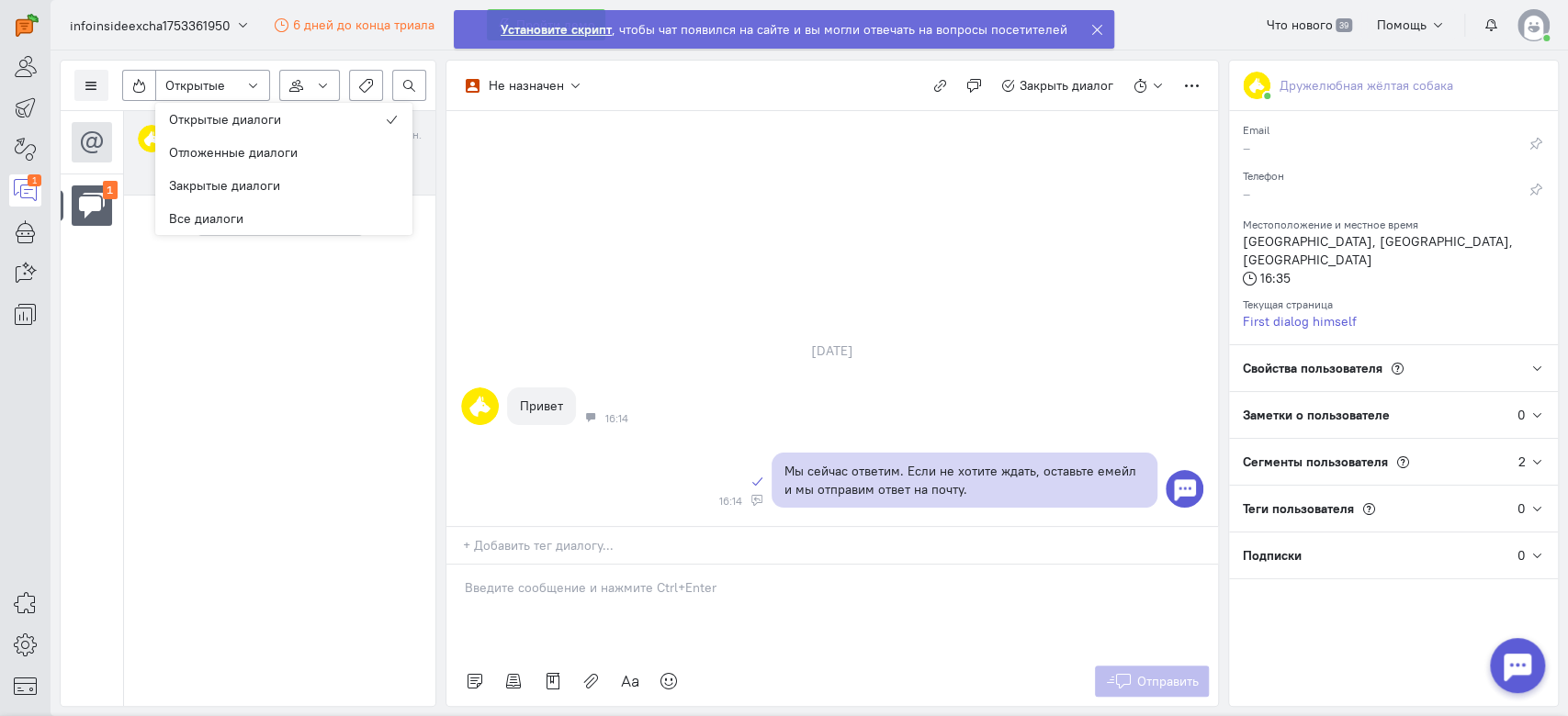 click on "Дружелюбная жёлтая собака
1
22 мин.
Автоответ:
Мы сейчас ответим. Если не хотите ждать, оставьте емейл и мы отправим ответ на почту.
Все диалоги загружены" at bounding box center (279, 408) 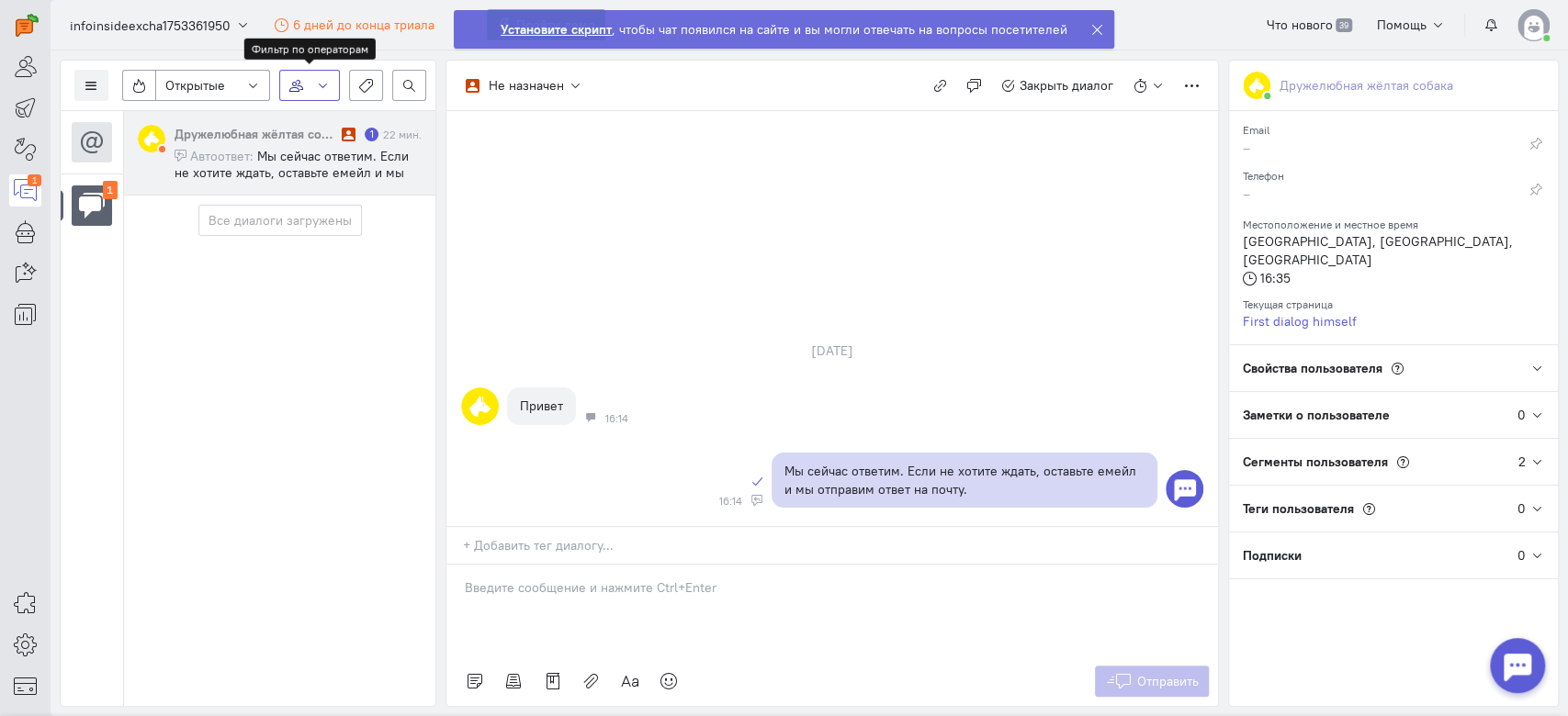click at bounding box center (310, 85) 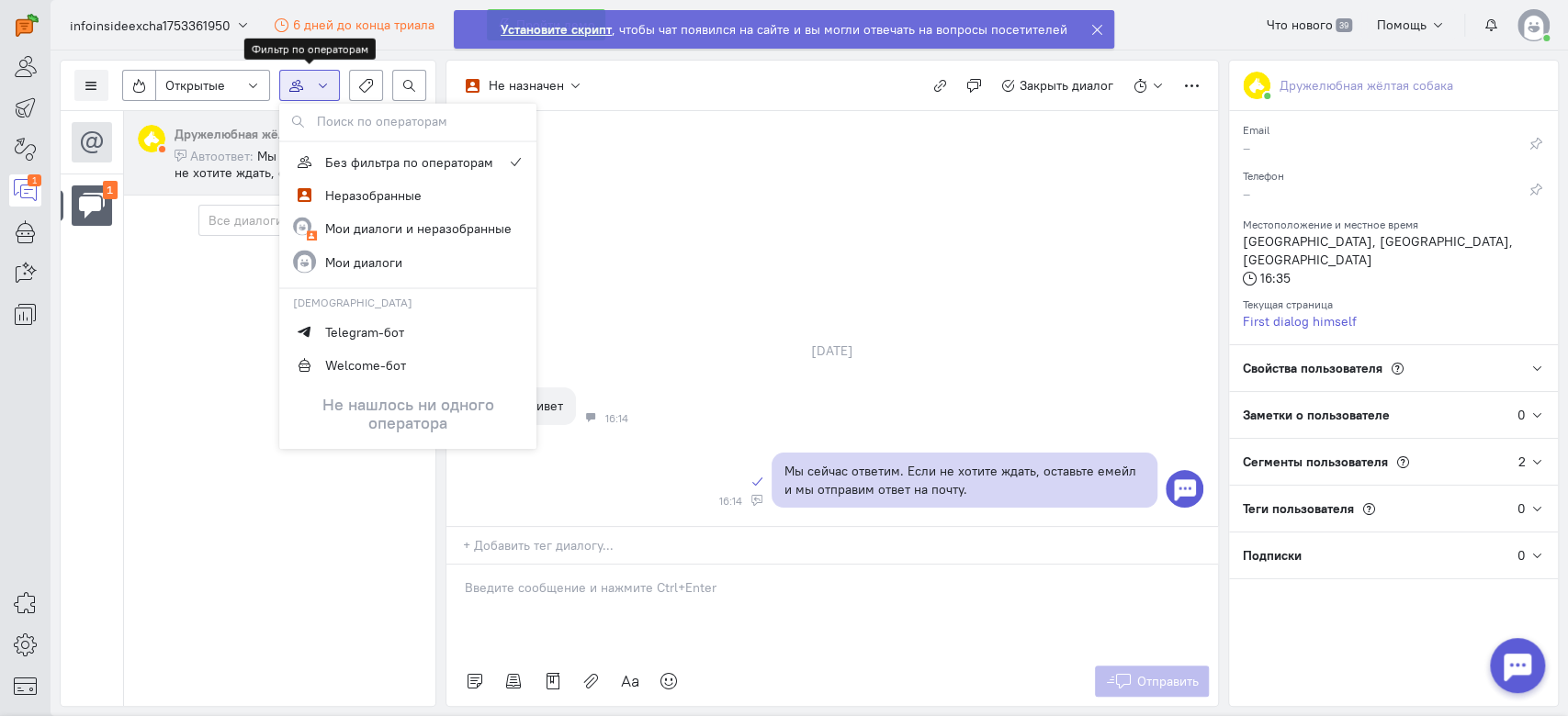 click at bounding box center [310, 85] 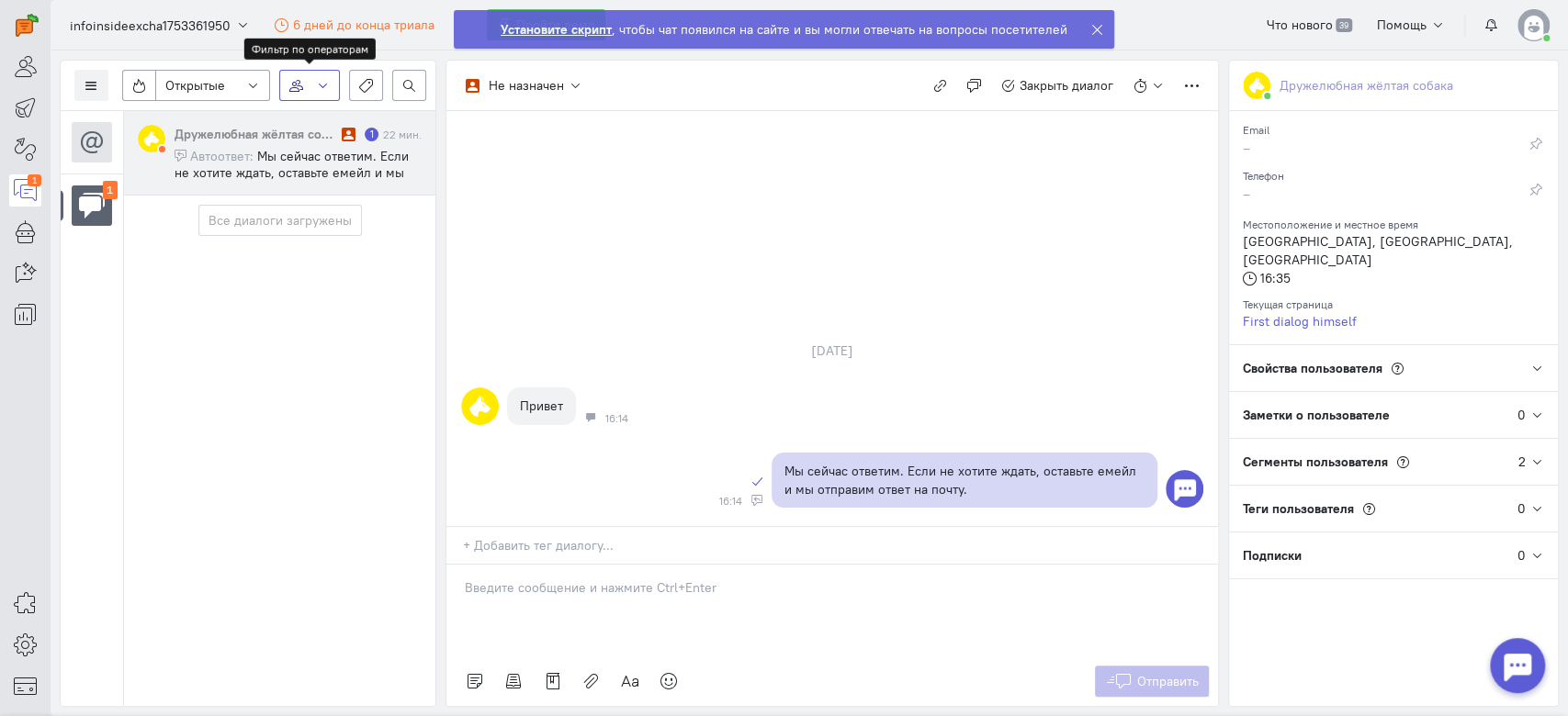 click at bounding box center (310, 85) 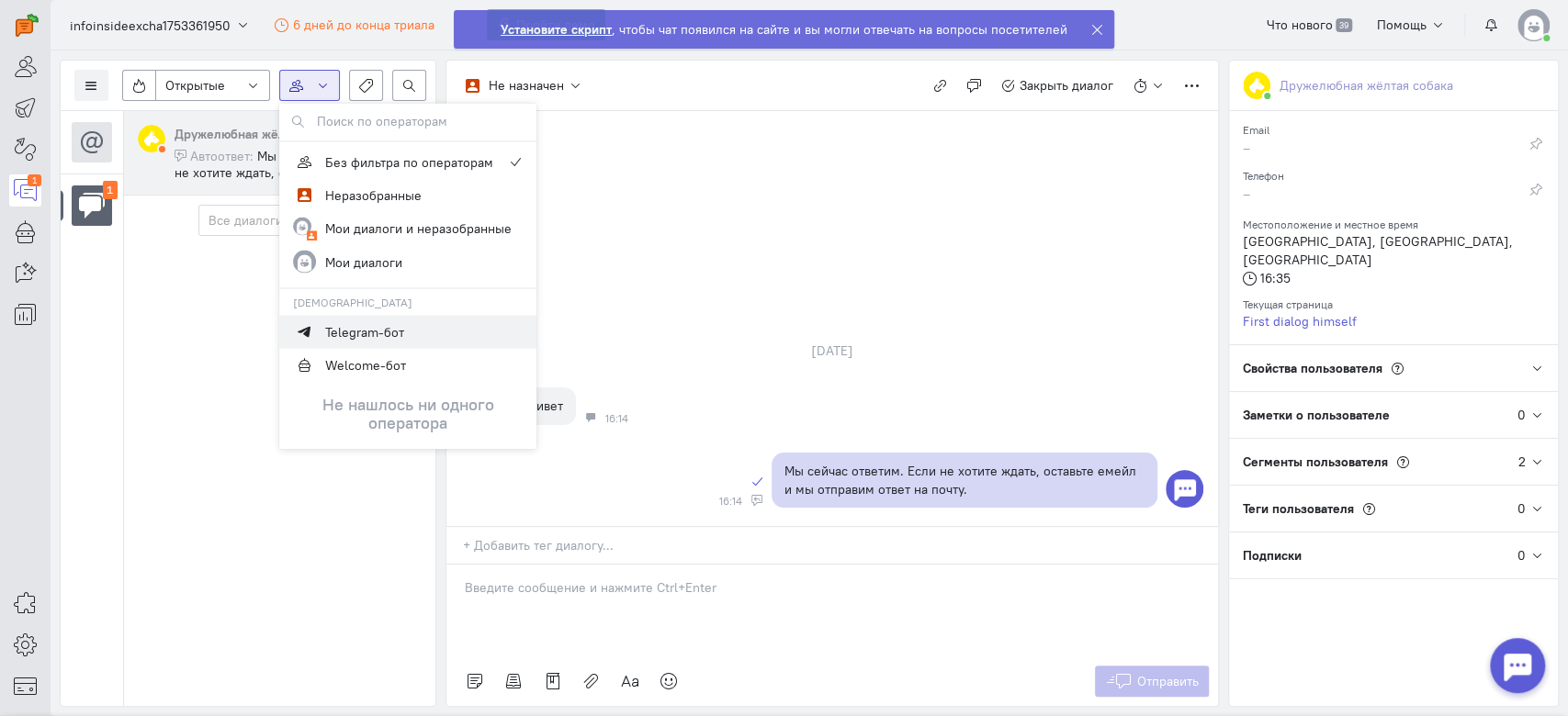 click on "Telegram-бот" at bounding box center [365, 331] 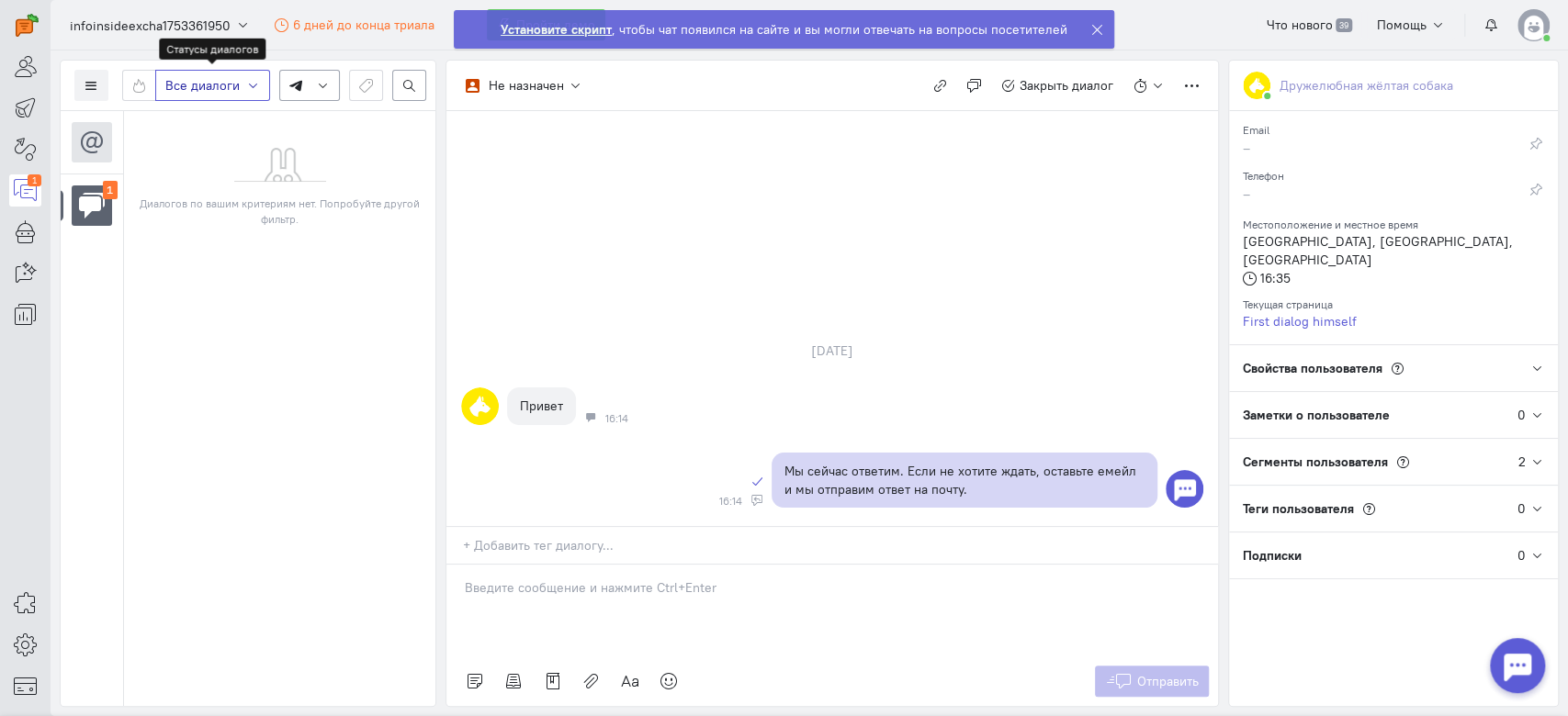 click on "Все диалоги" 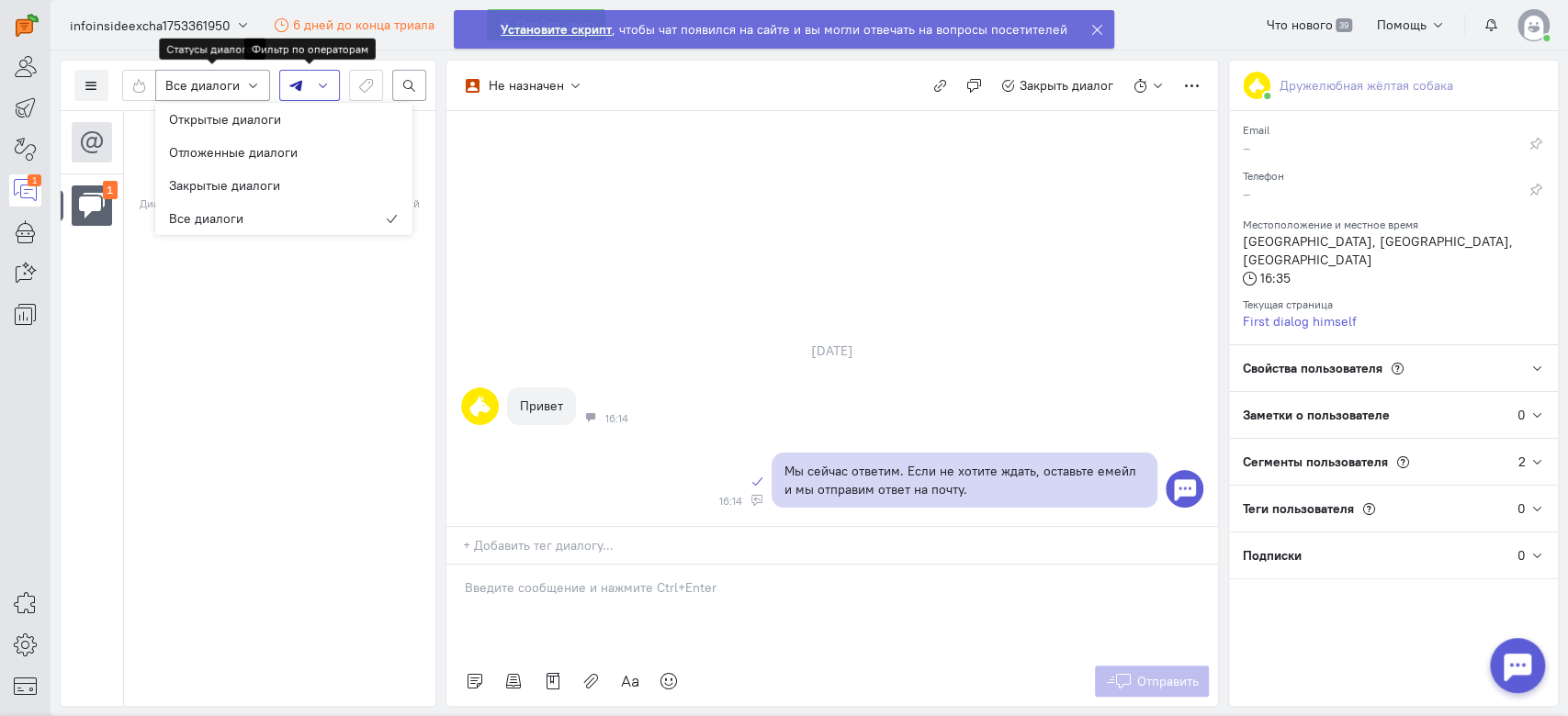 click at bounding box center (296, 85) 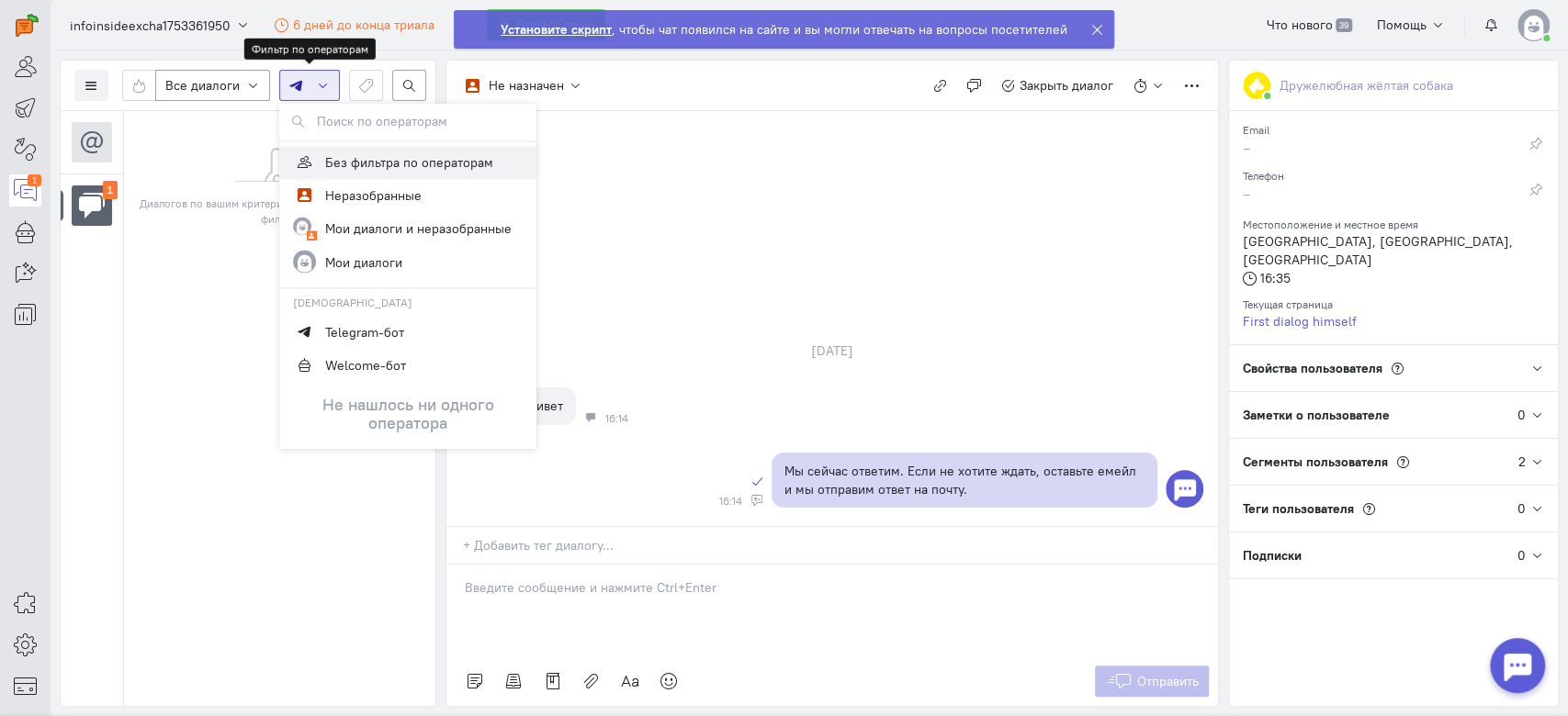 click on "Без фильтра по операторам" at bounding box center (409, 162) 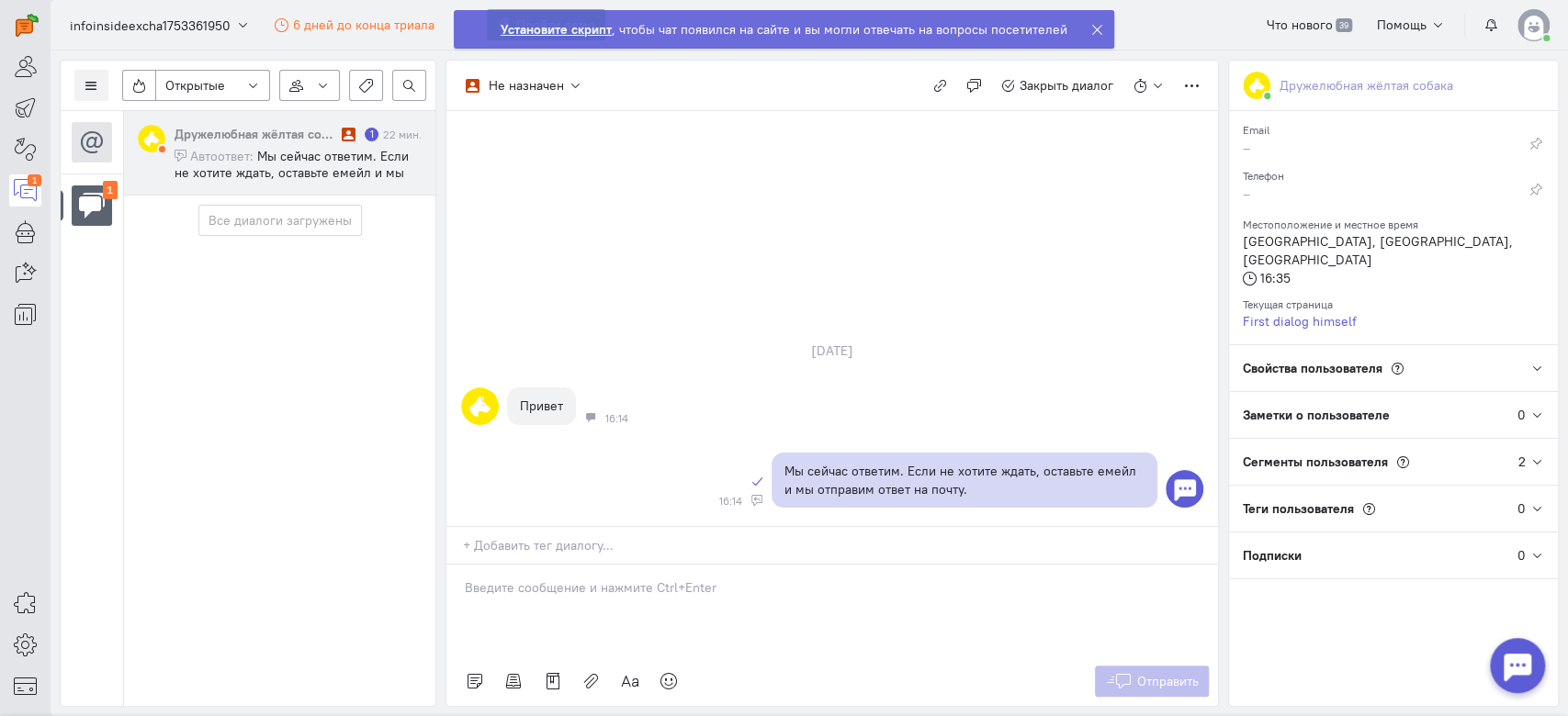 click on "Мы сейчас ответим. Если не хотите ждать, оставьте емейл и мы отправим ответ на почту." at bounding box center (291, 173) 